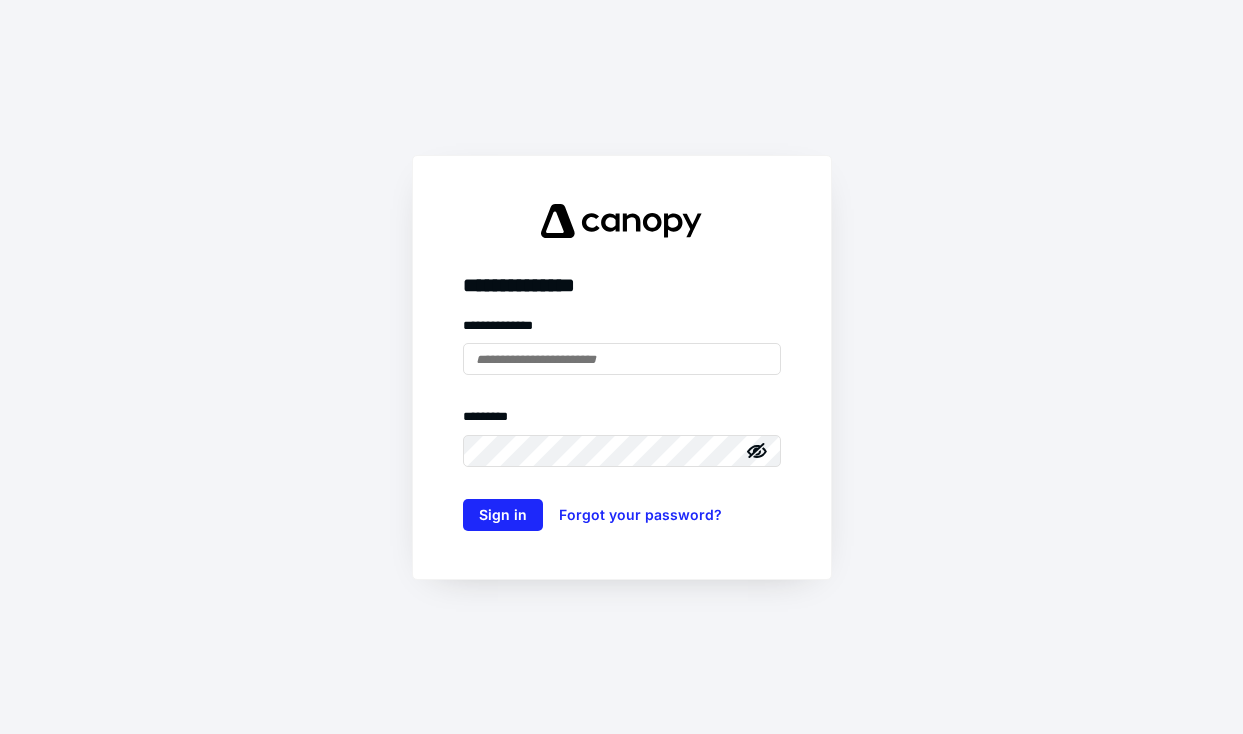 scroll, scrollTop: 0, scrollLeft: 0, axis: both 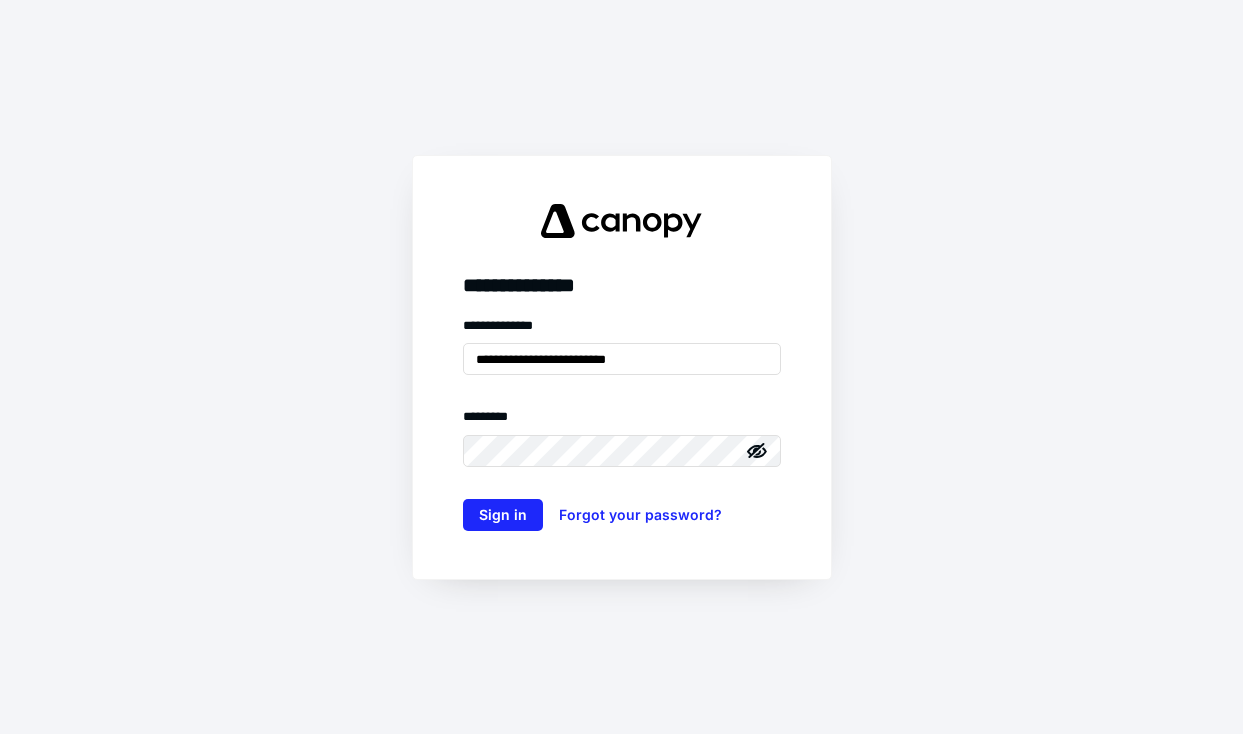 type on "**********" 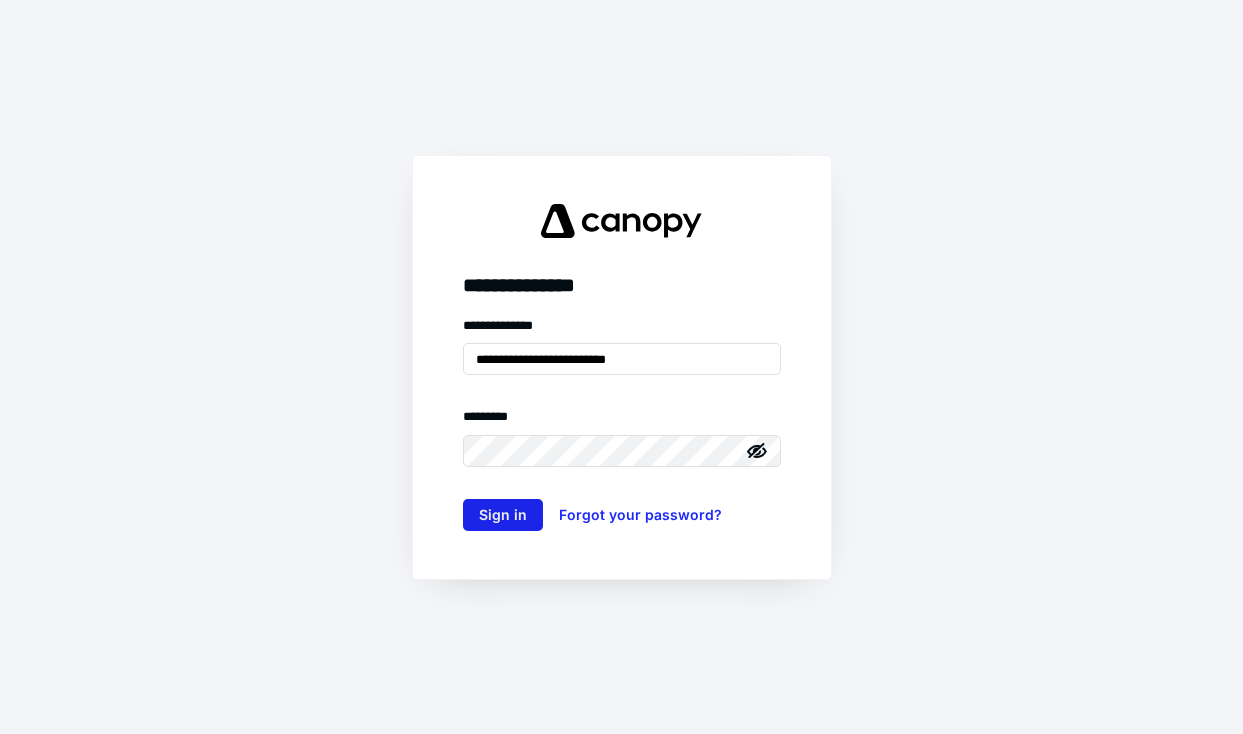 click on "Sign in" at bounding box center (503, 515) 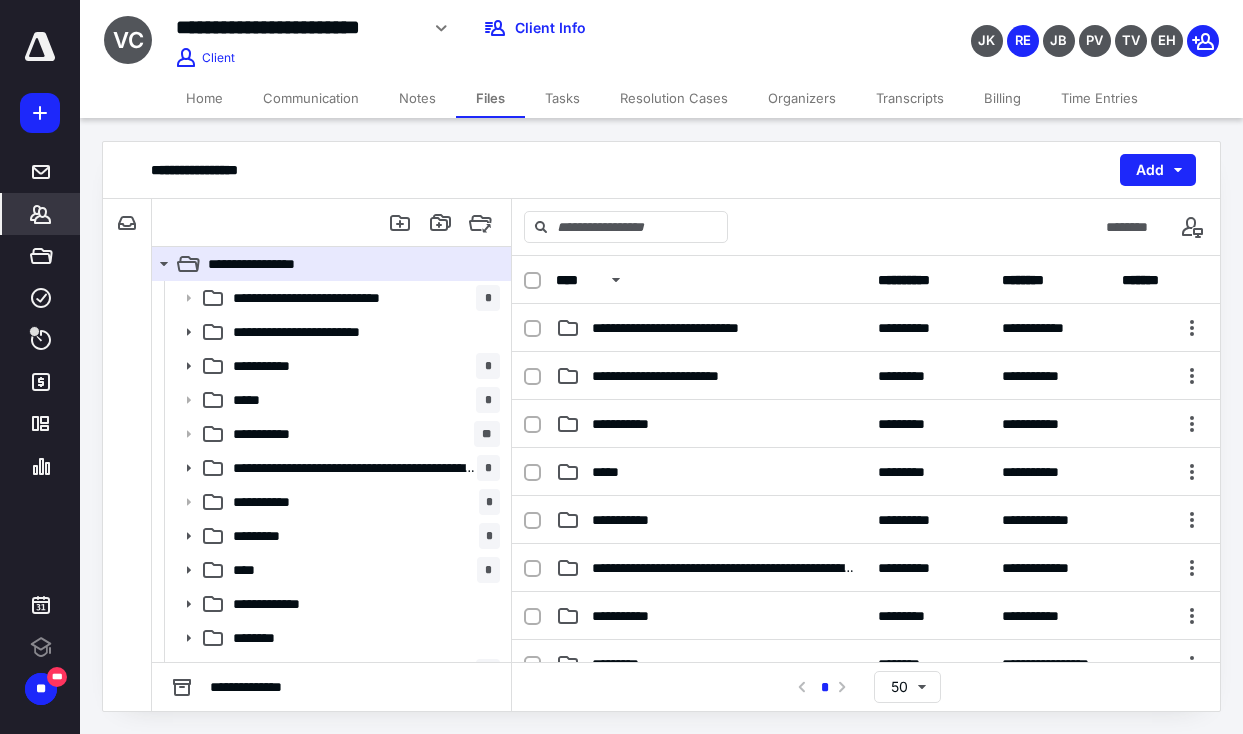click on "*******" at bounding box center [41, 214] 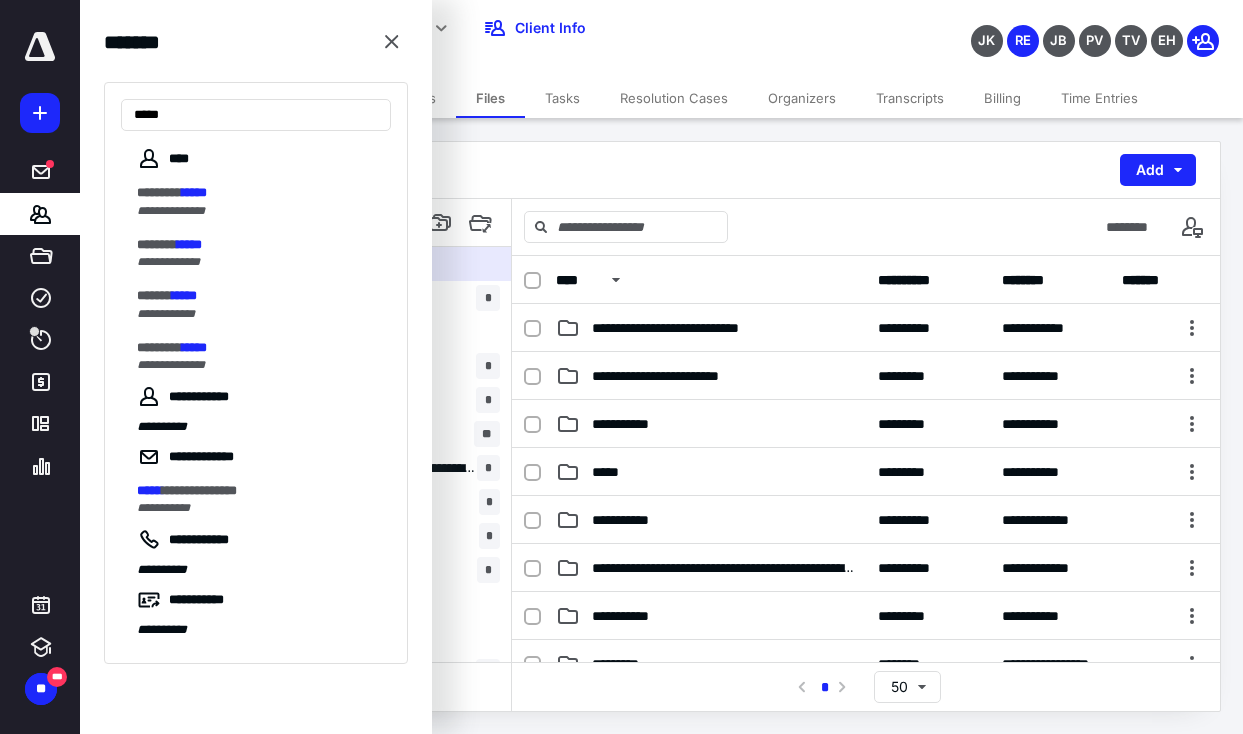 type on "*****" 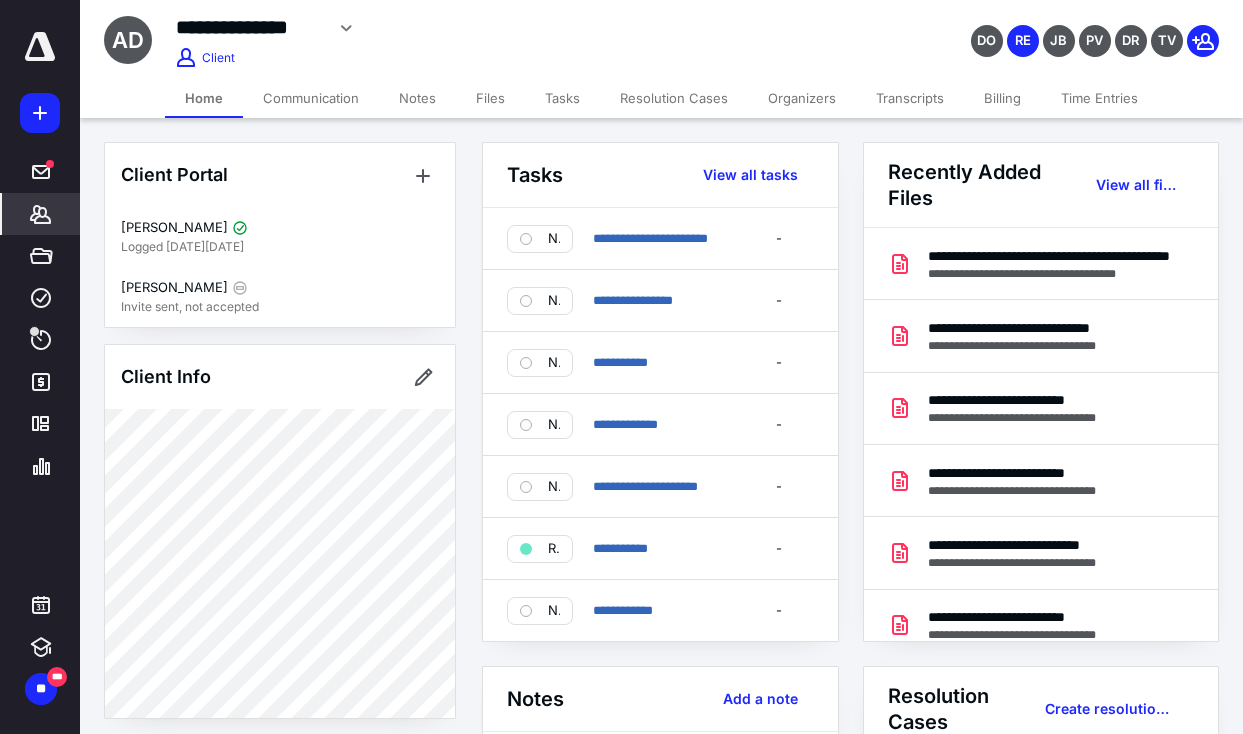 click on "**********" at bounding box center (1050, 256) 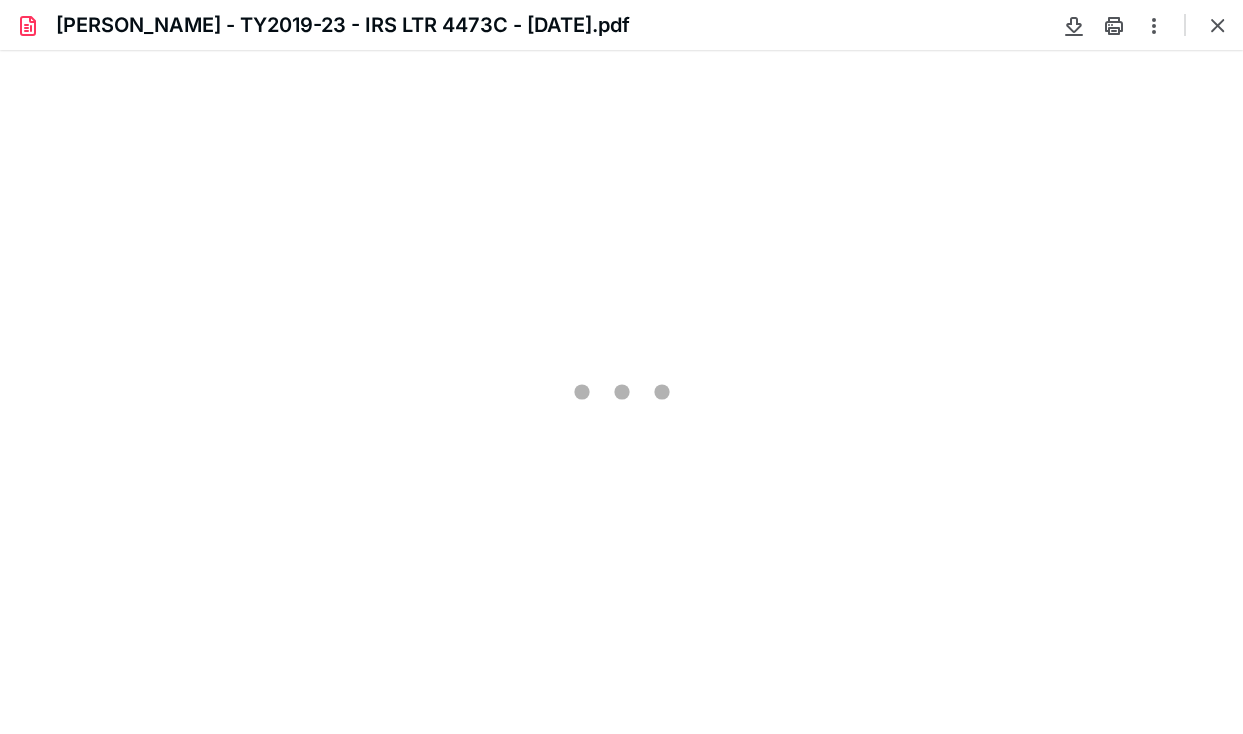 type on "82" 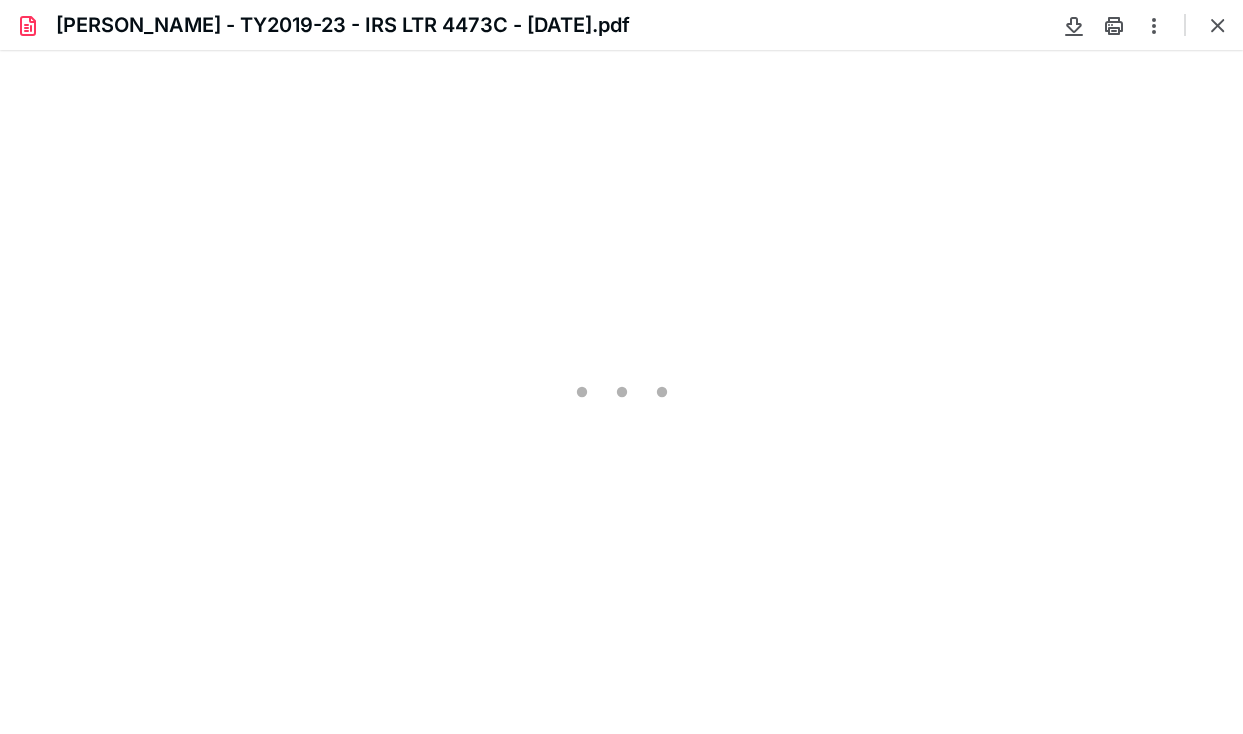 scroll, scrollTop: 0, scrollLeft: 0, axis: both 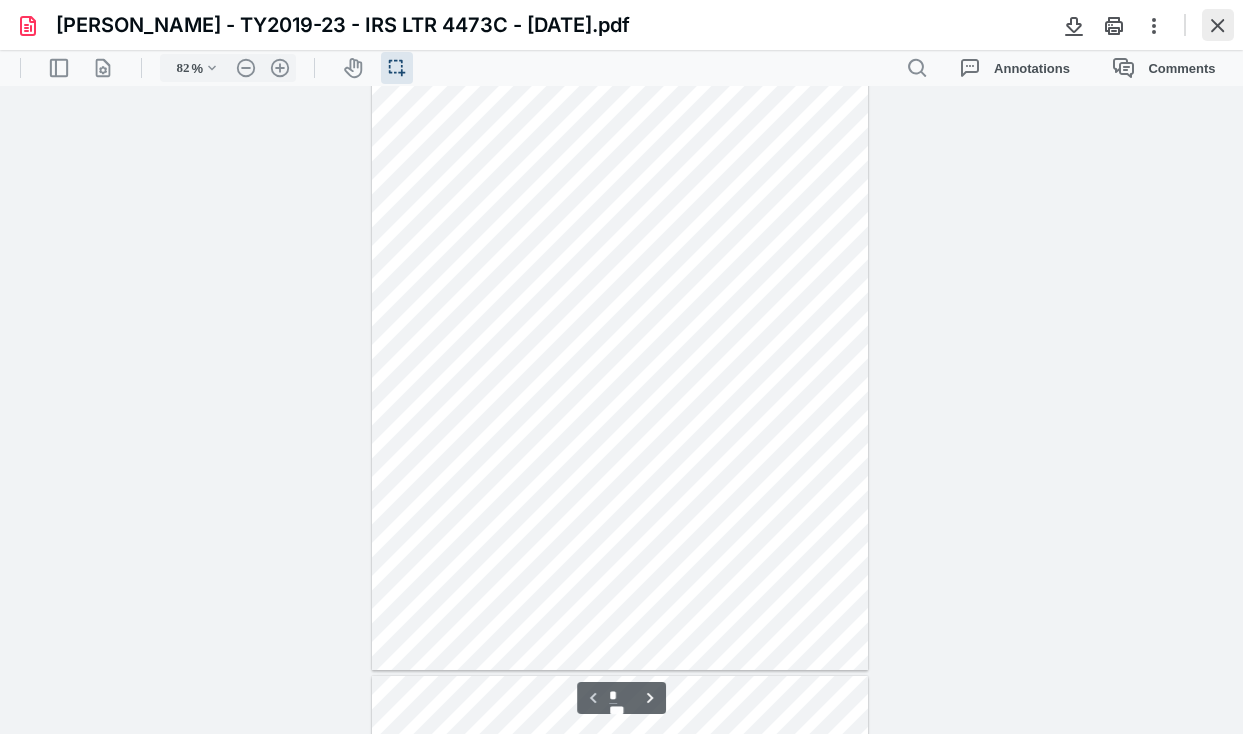 click at bounding box center [1218, 25] 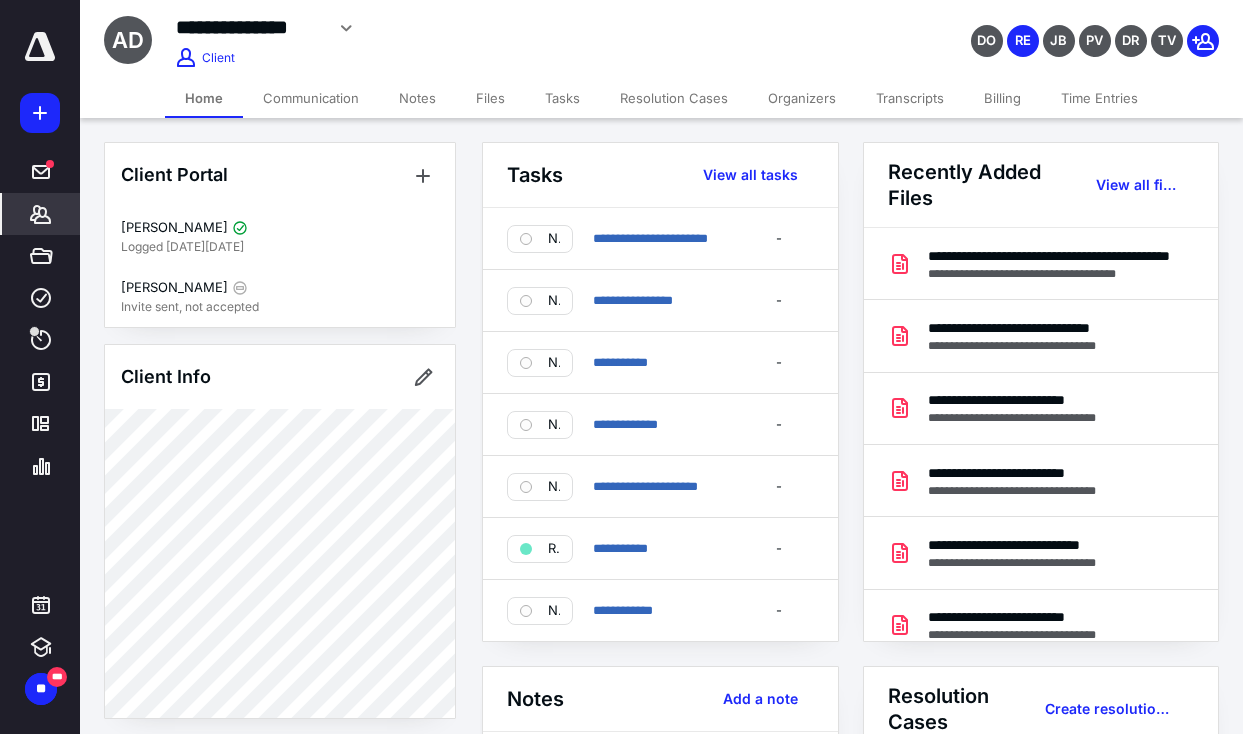 click on "*******" at bounding box center [41, 214] 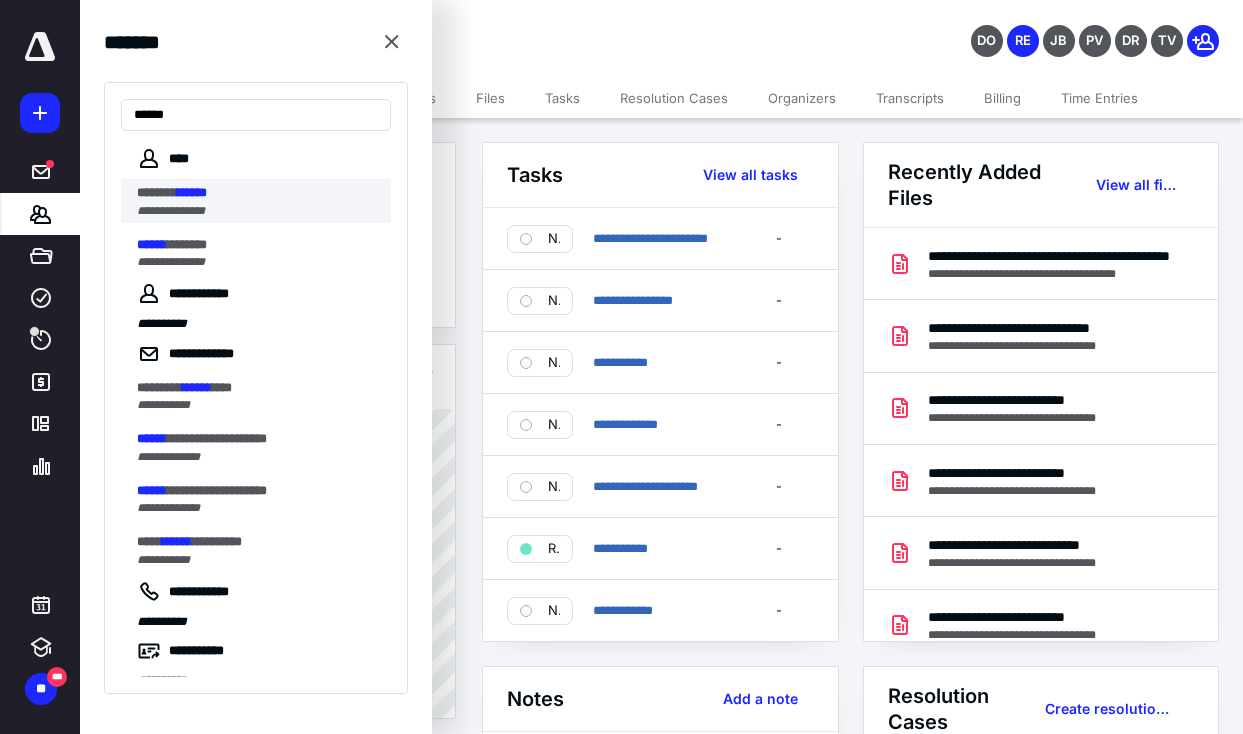 type on "******" 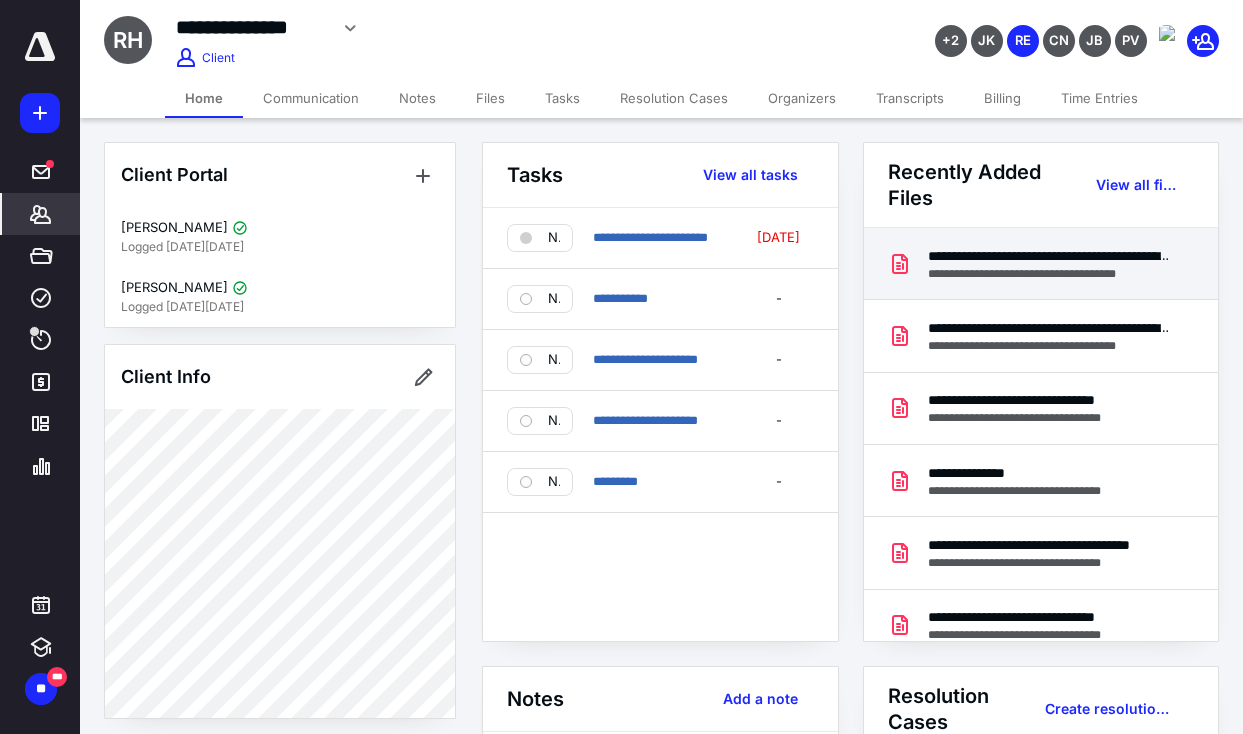 click on "**********" at bounding box center (1050, 256) 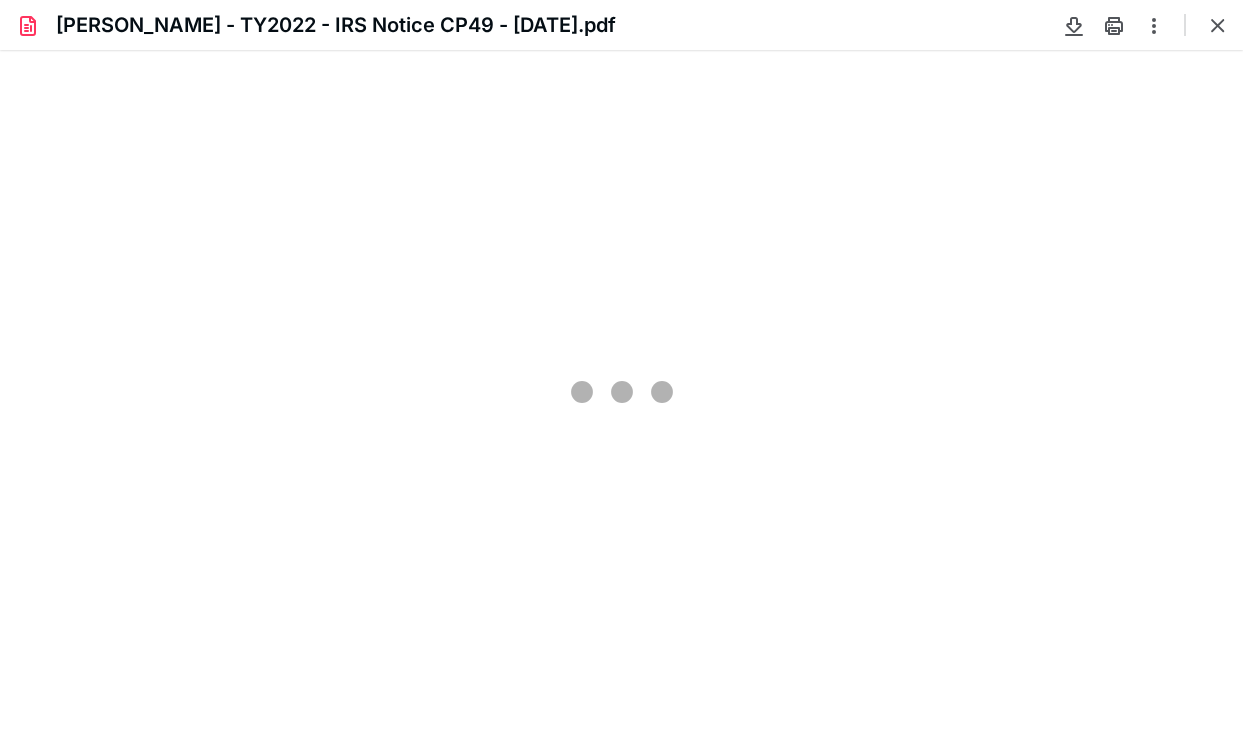scroll, scrollTop: 0, scrollLeft: 0, axis: both 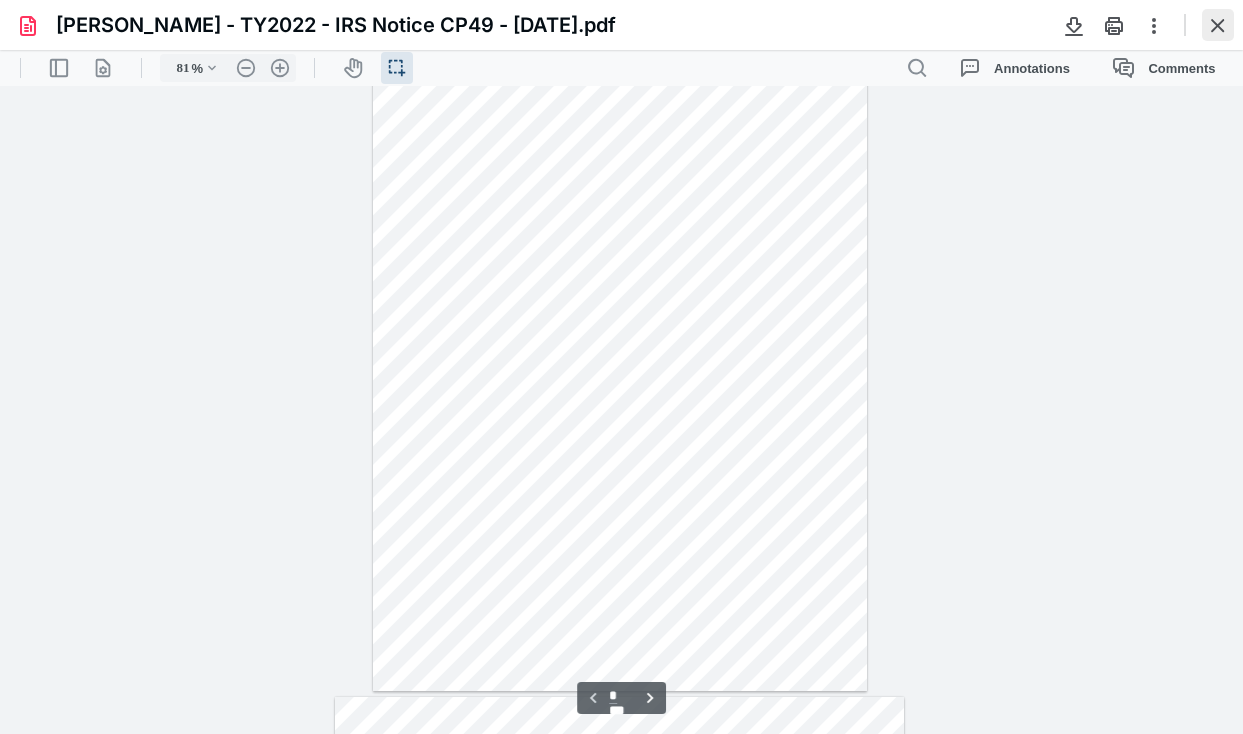 click at bounding box center [1218, 25] 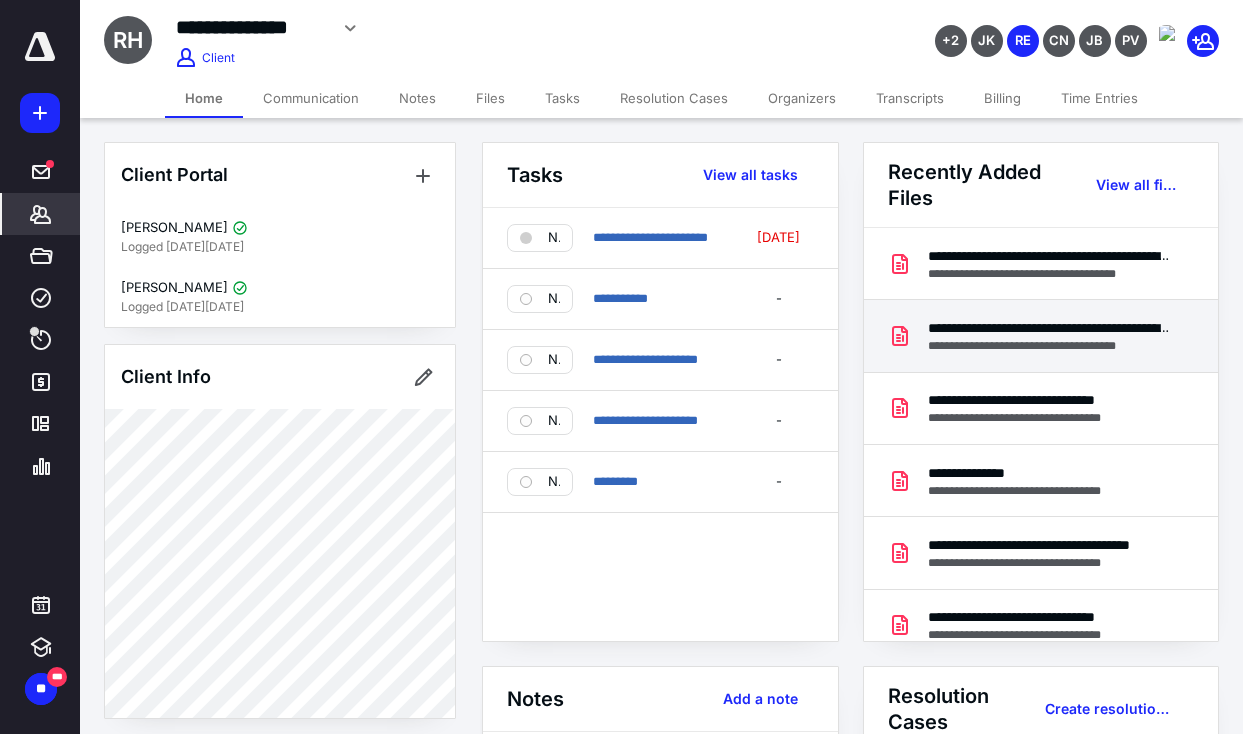 click on "**********" at bounding box center [1050, 328] 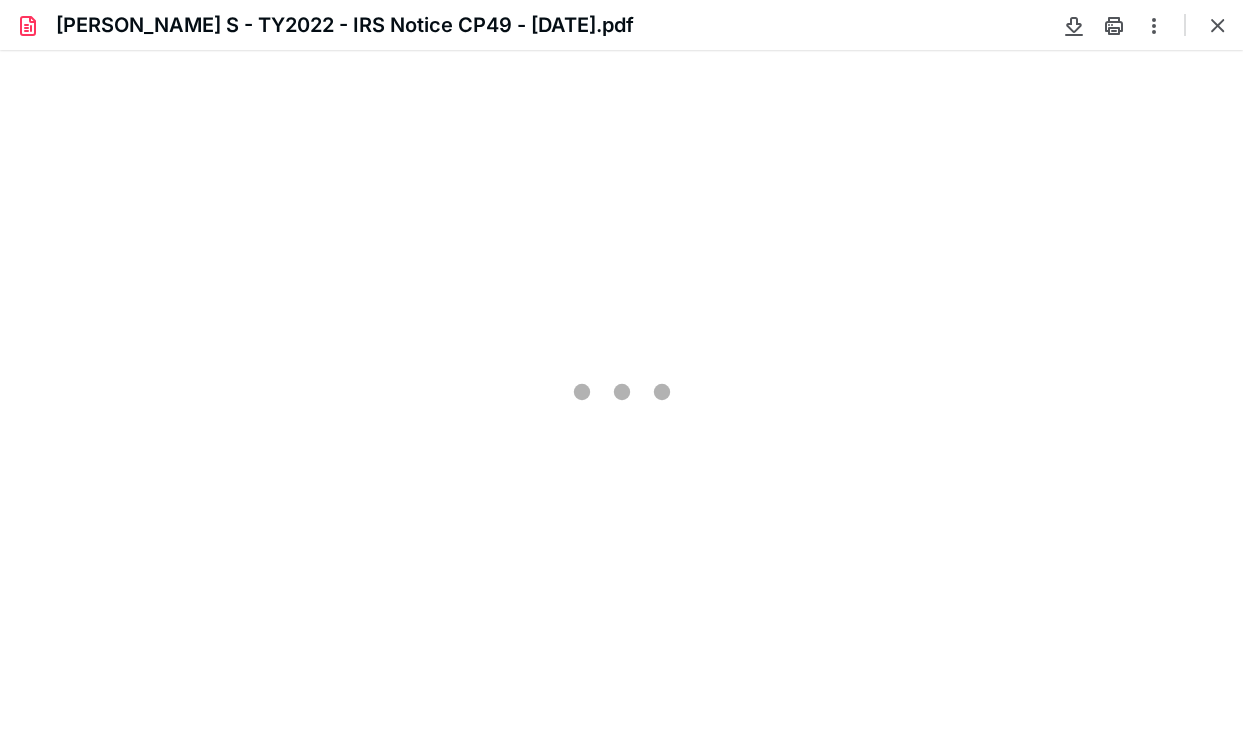 type on "82" 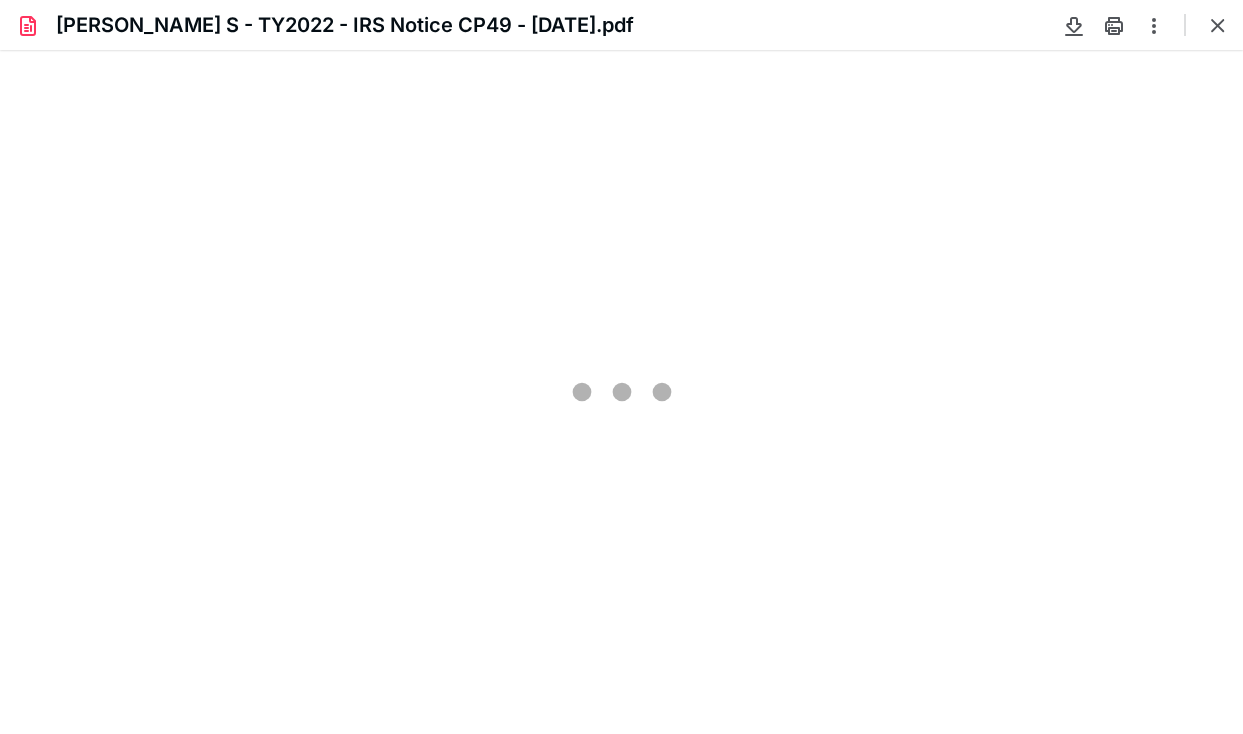 scroll, scrollTop: 0, scrollLeft: 0, axis: both 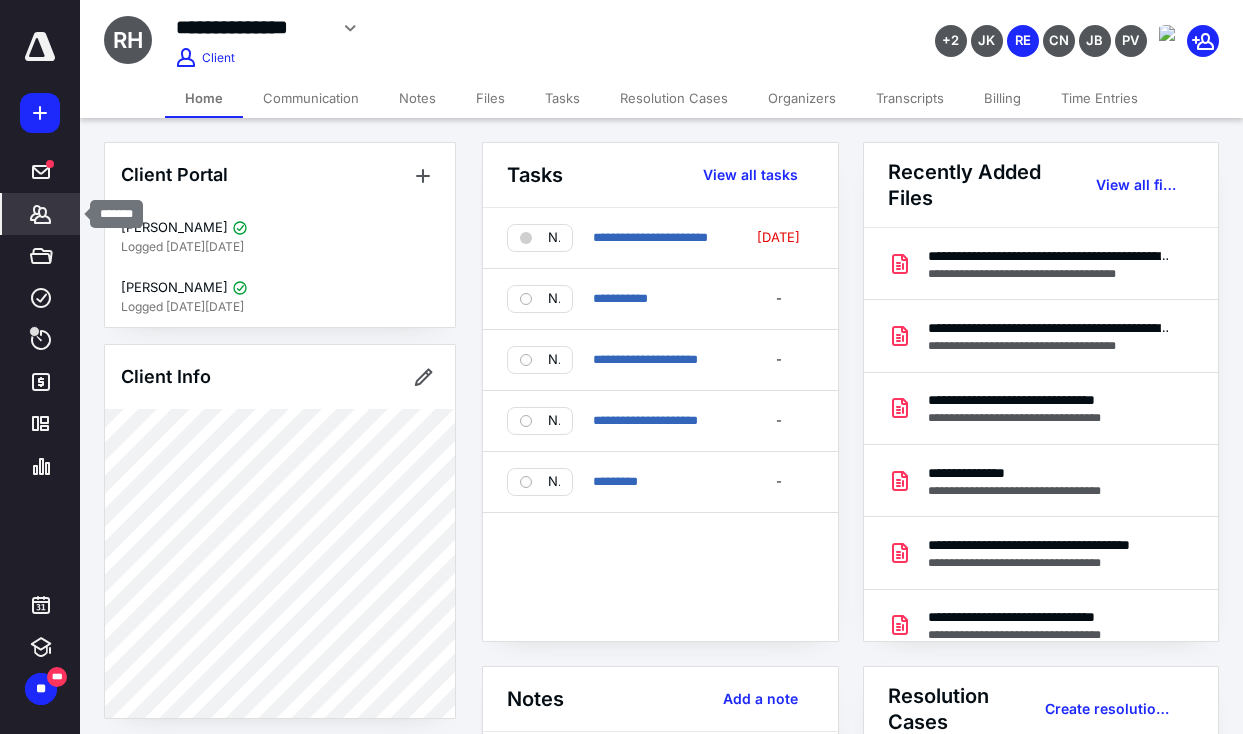 click 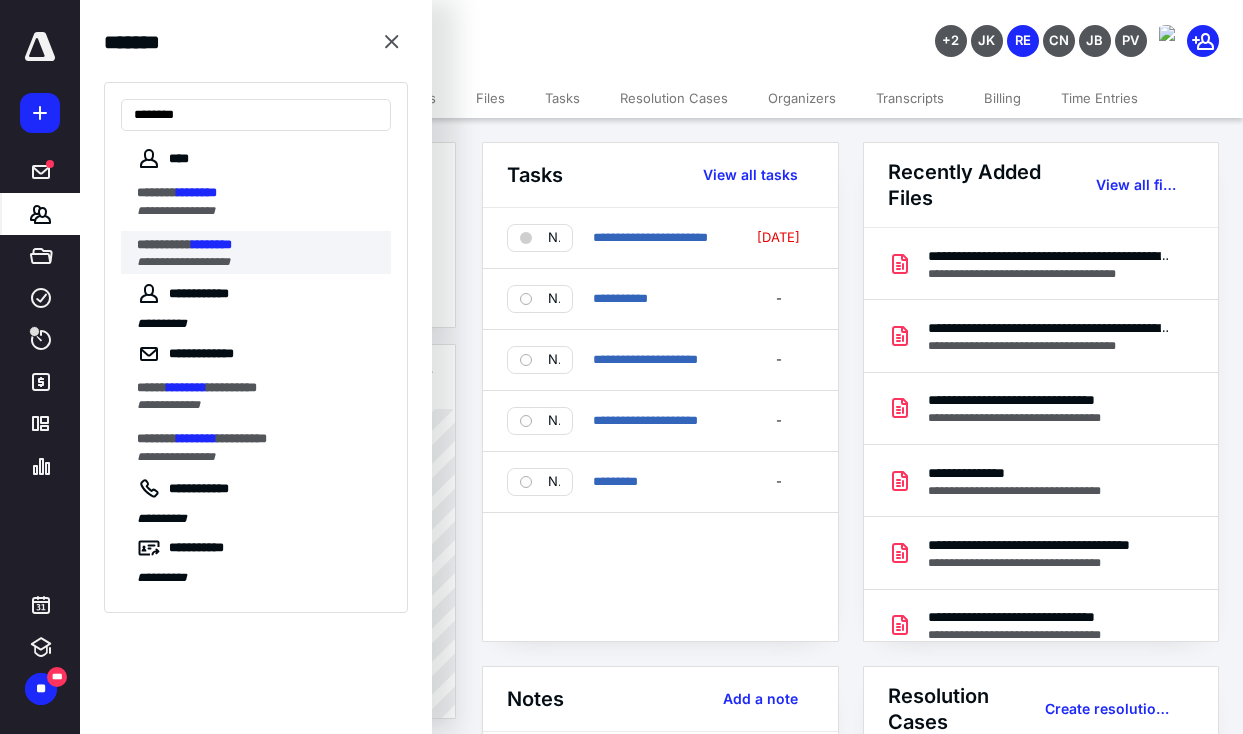 type on "********" 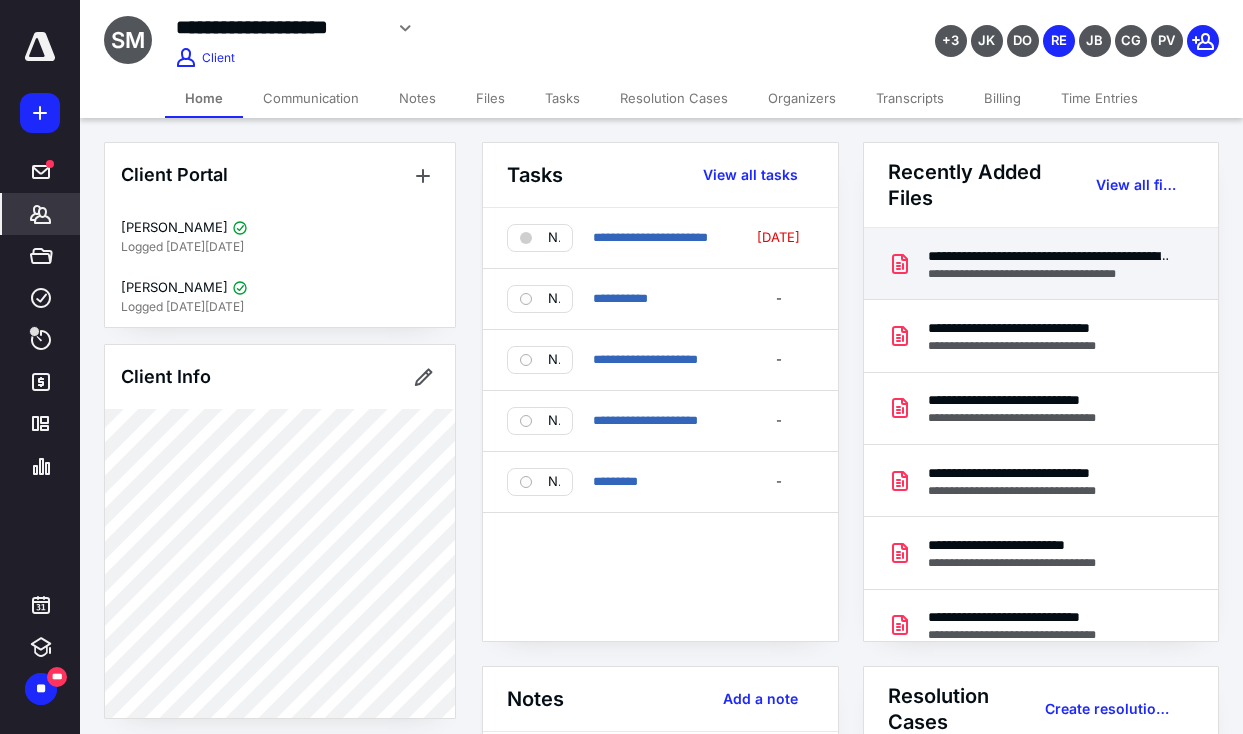click on "**********" at bounding box center (1041, 264) 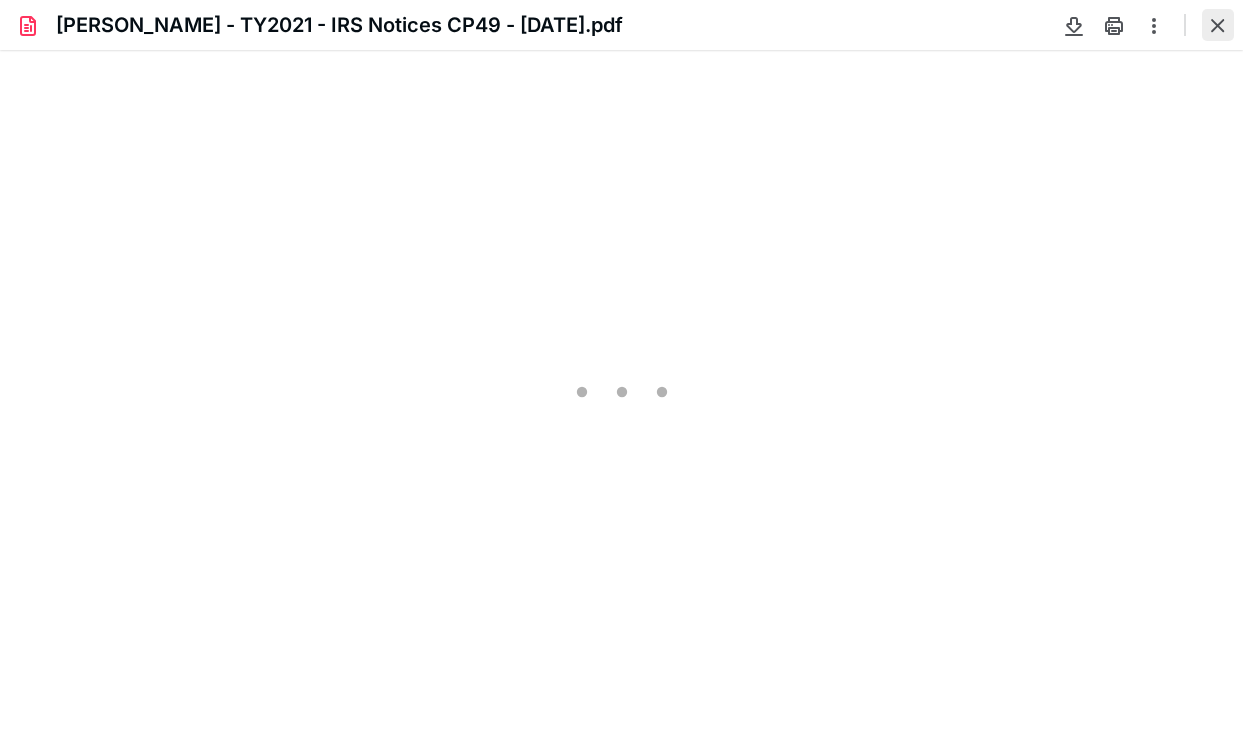 type on "82" 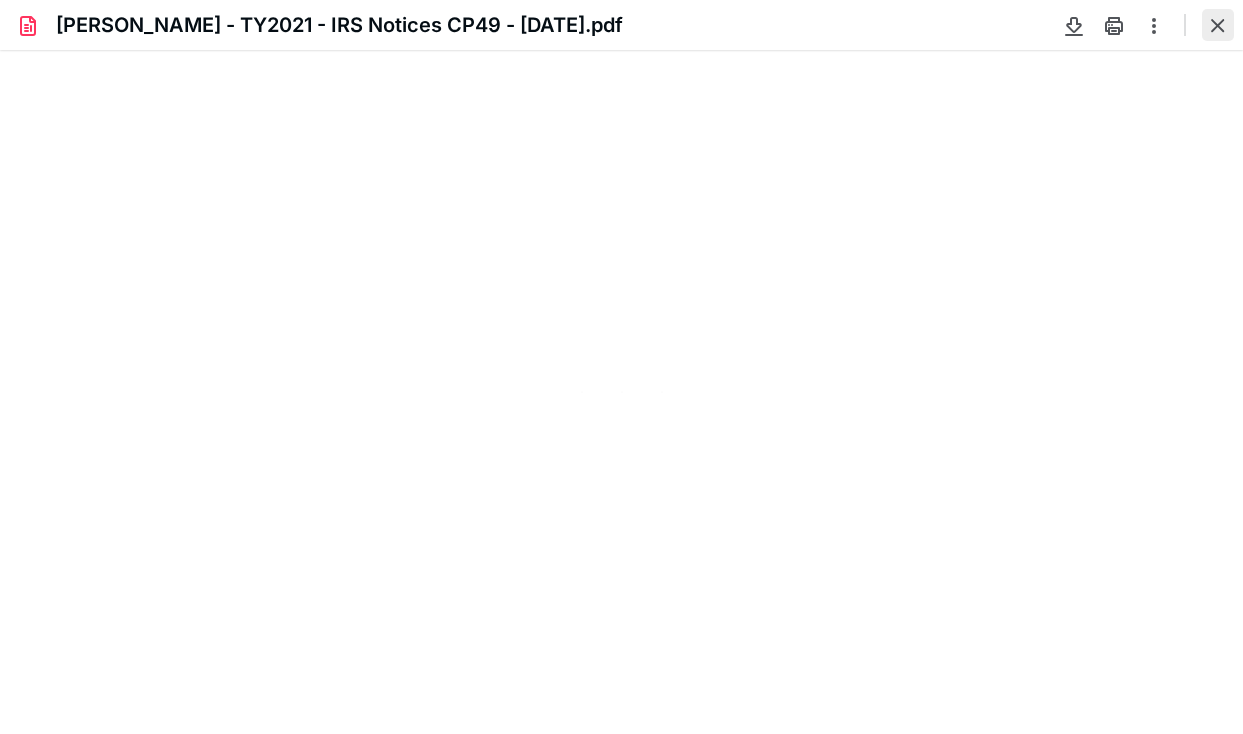 scroll, scrollTop: 0, scrollLeft: 0, axis: both 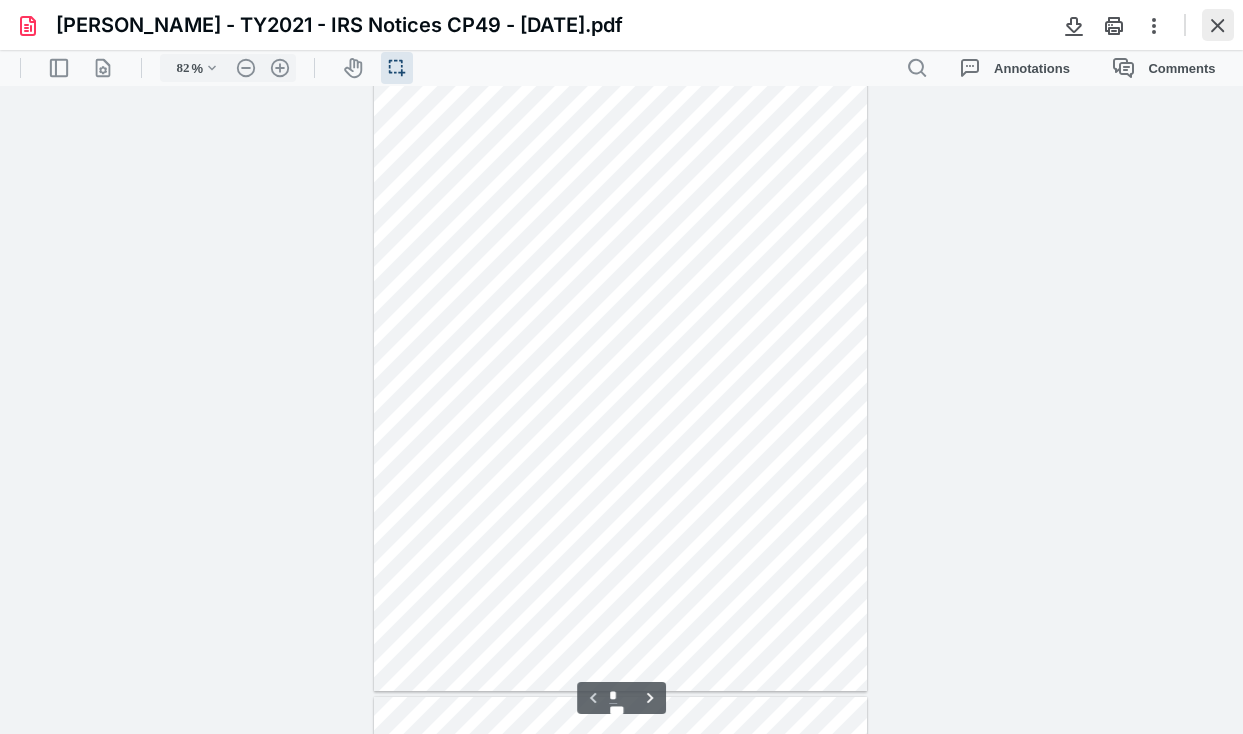 click at bounding box center [1218, 25] 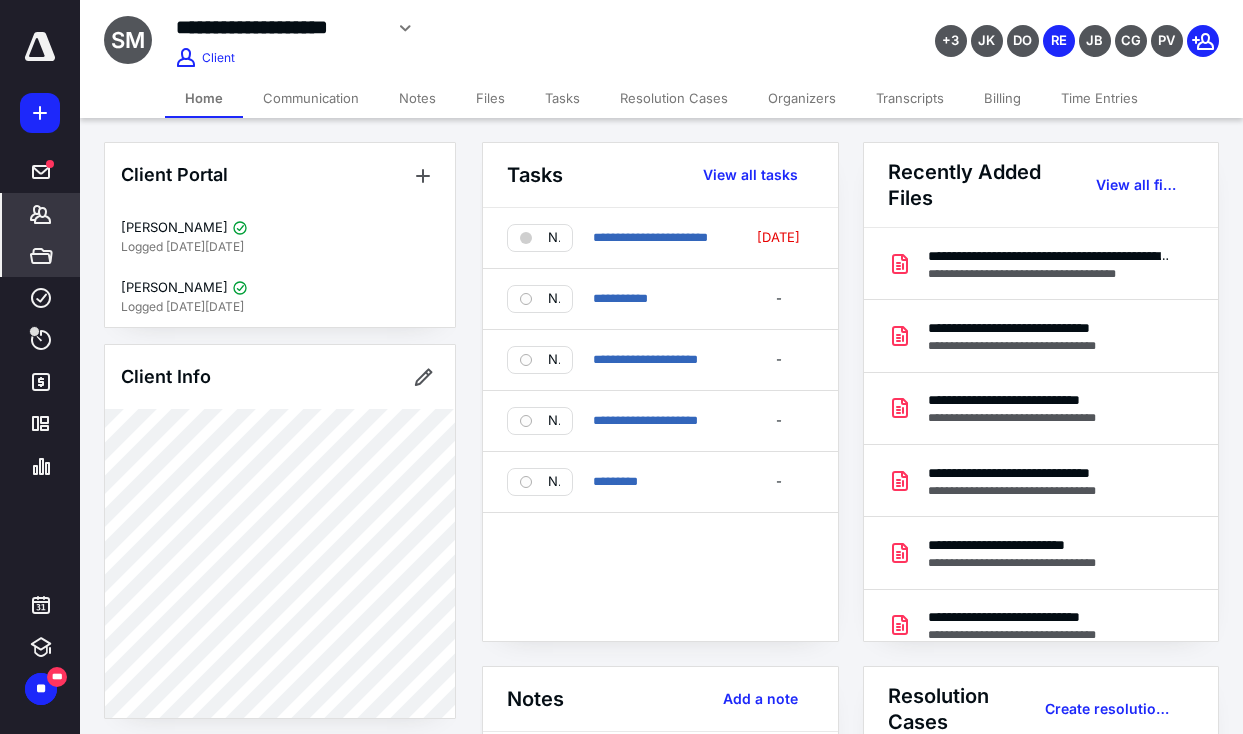 click on "*****" at bounding box center (41, 256) 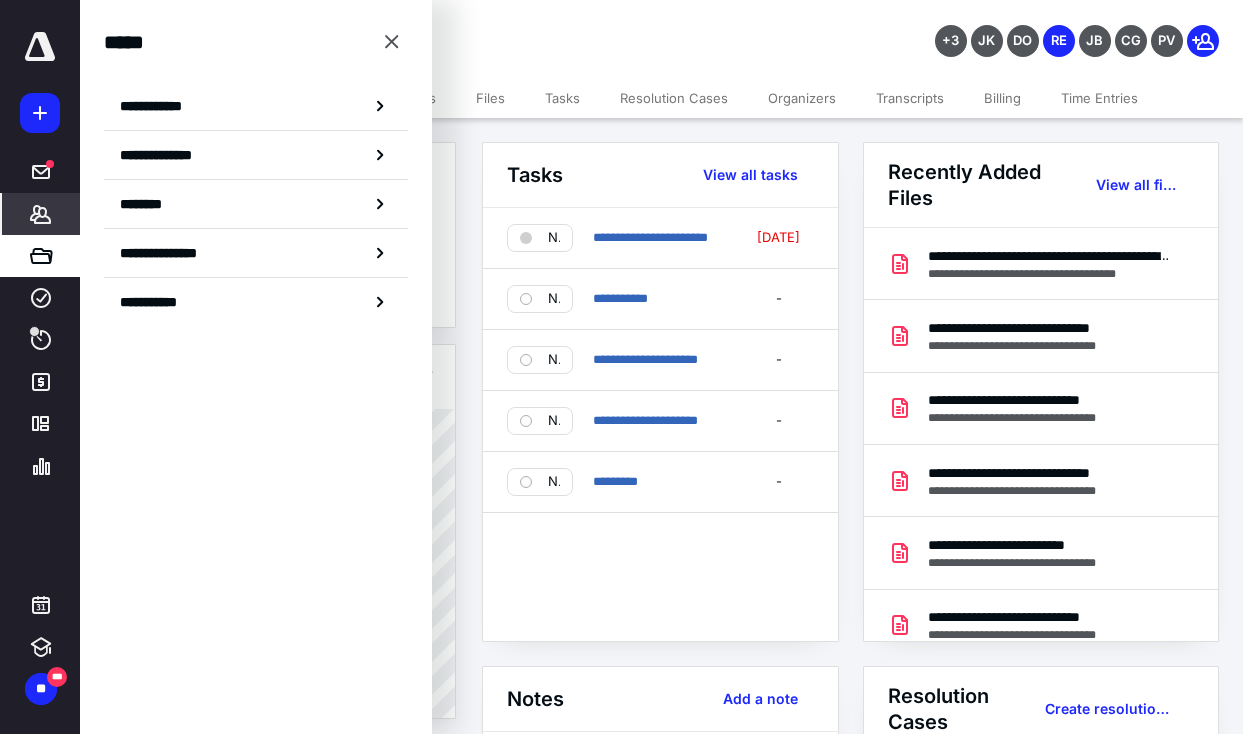 click 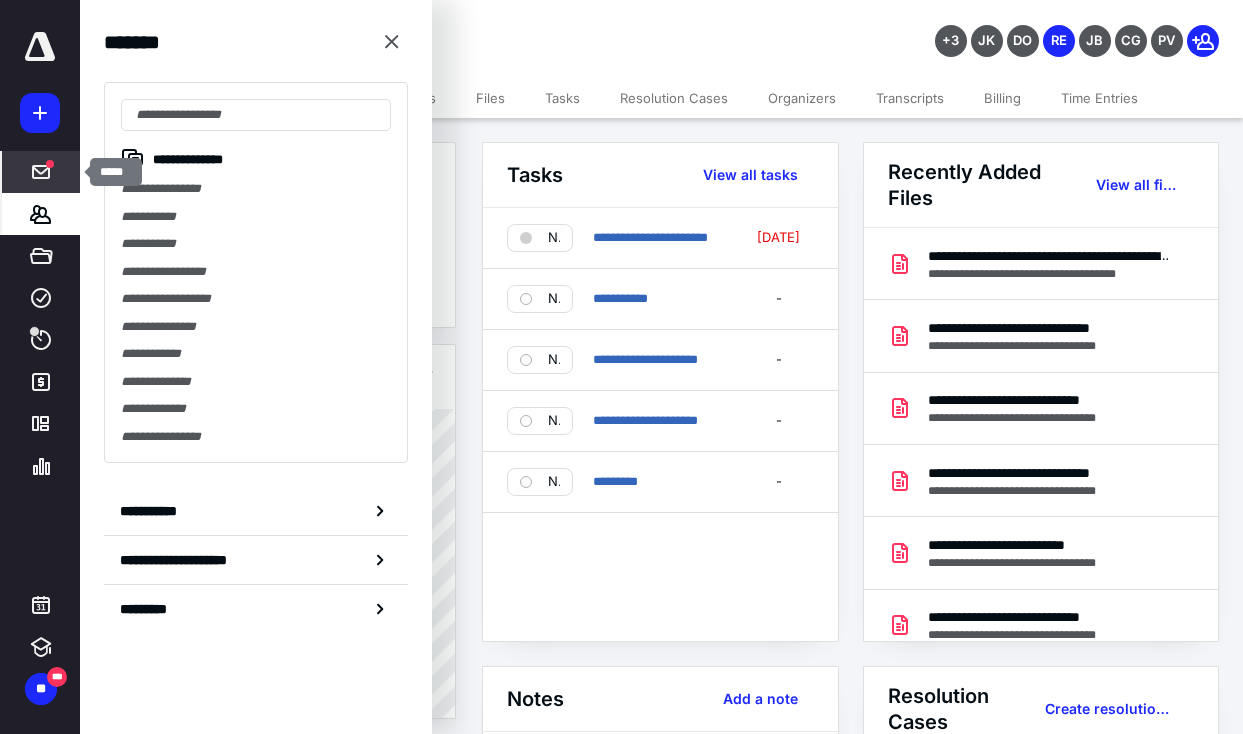 type on "*" 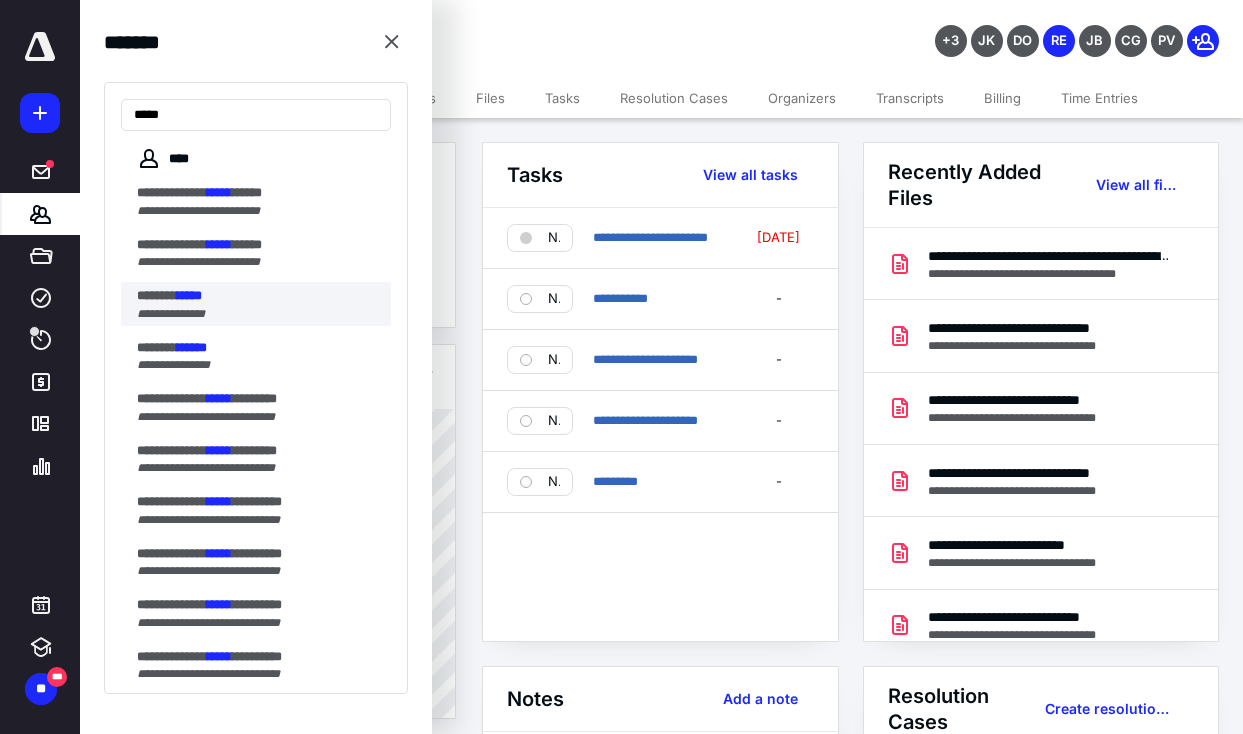 type on "*****" 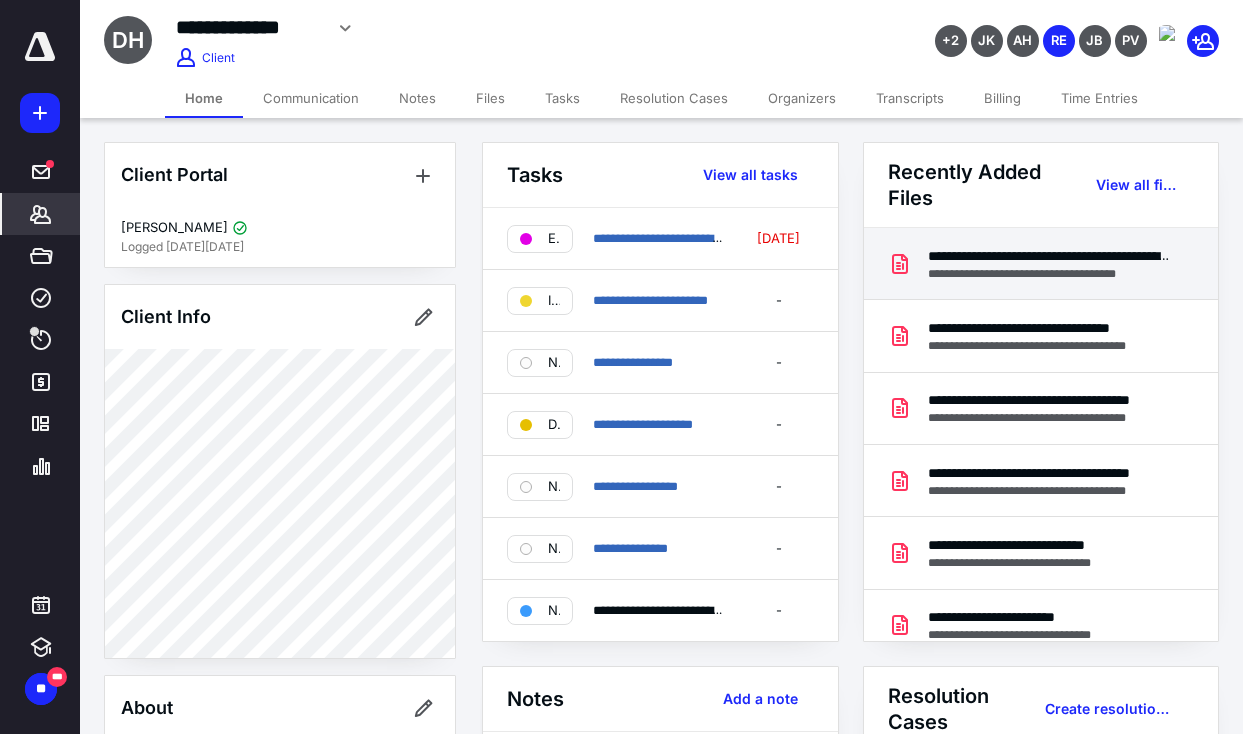click on "**********" at bounding box center [1050, 274] 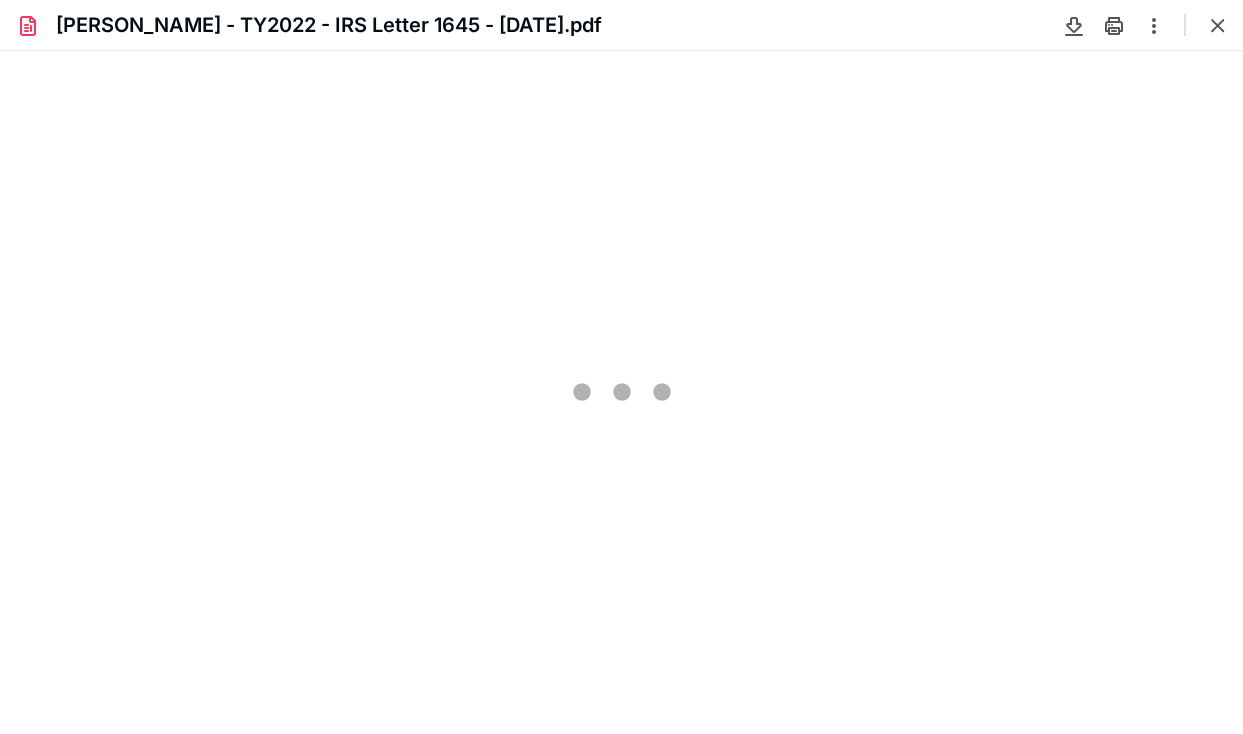 type on "82" 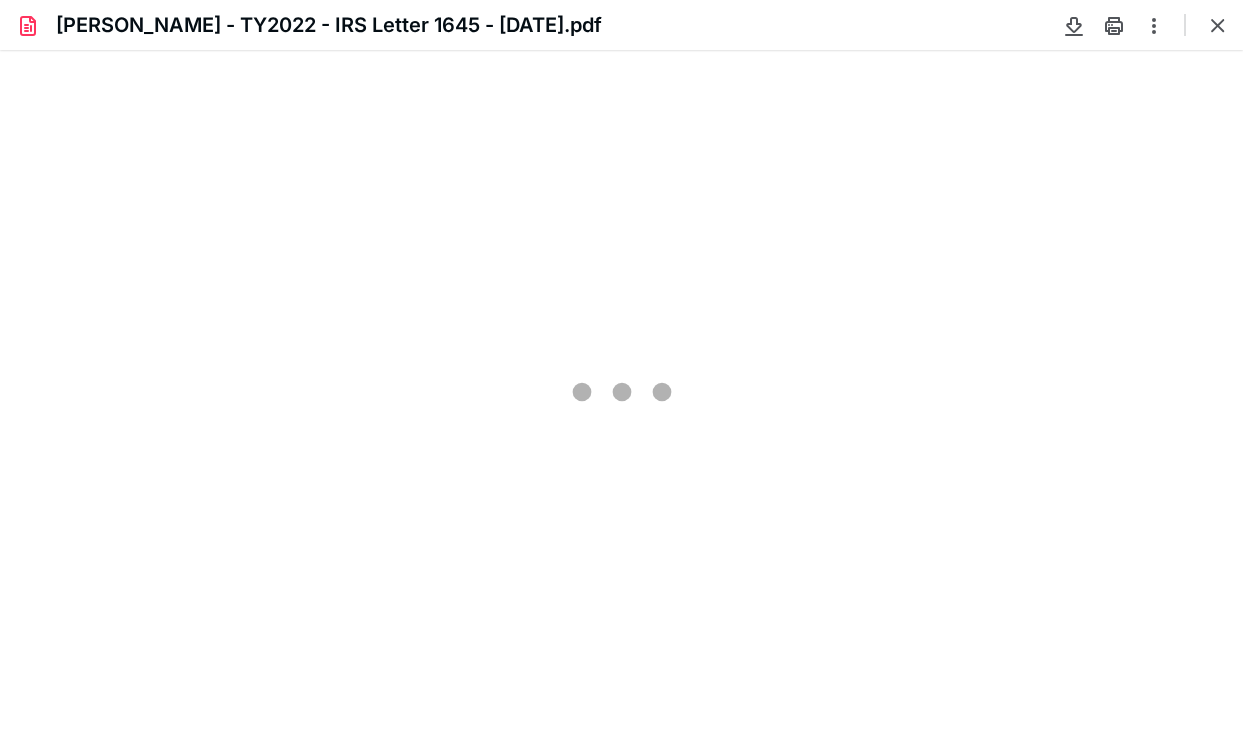 scroll, scrollTop: 0, scrollLeft: 0, axis: both 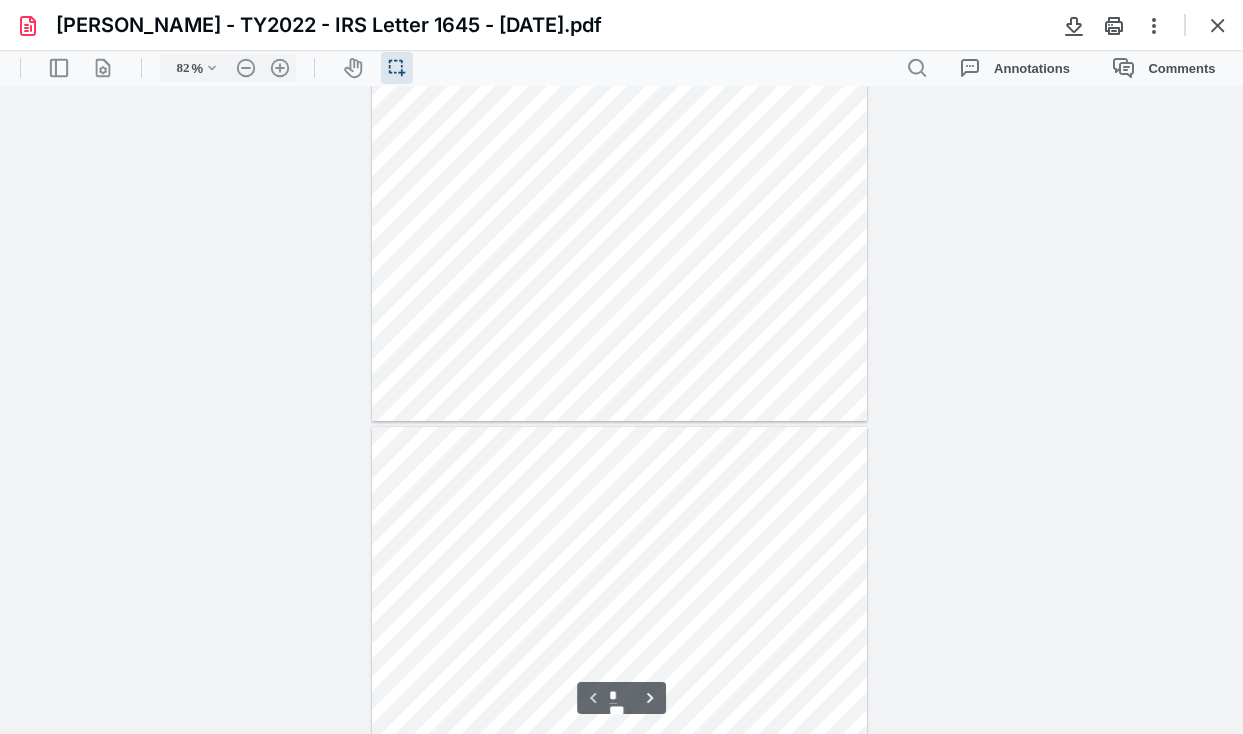 type on "*" 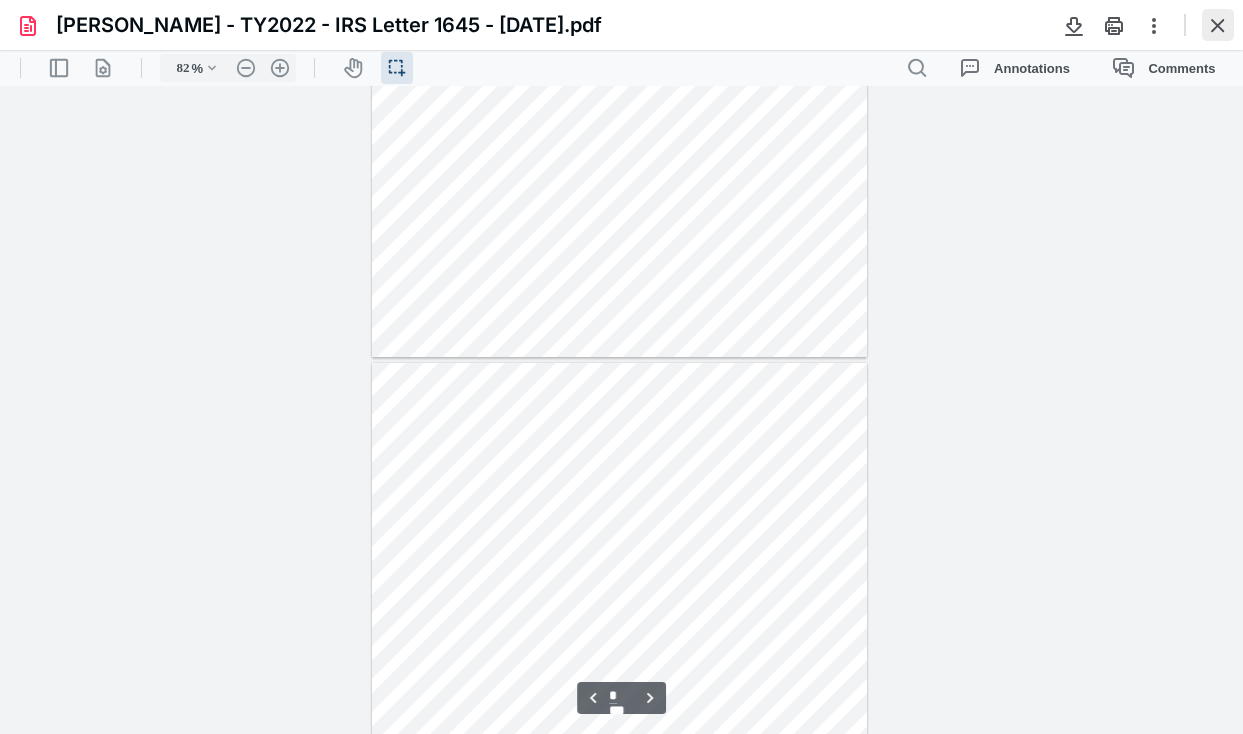 click at bounding box center (1218, 25) 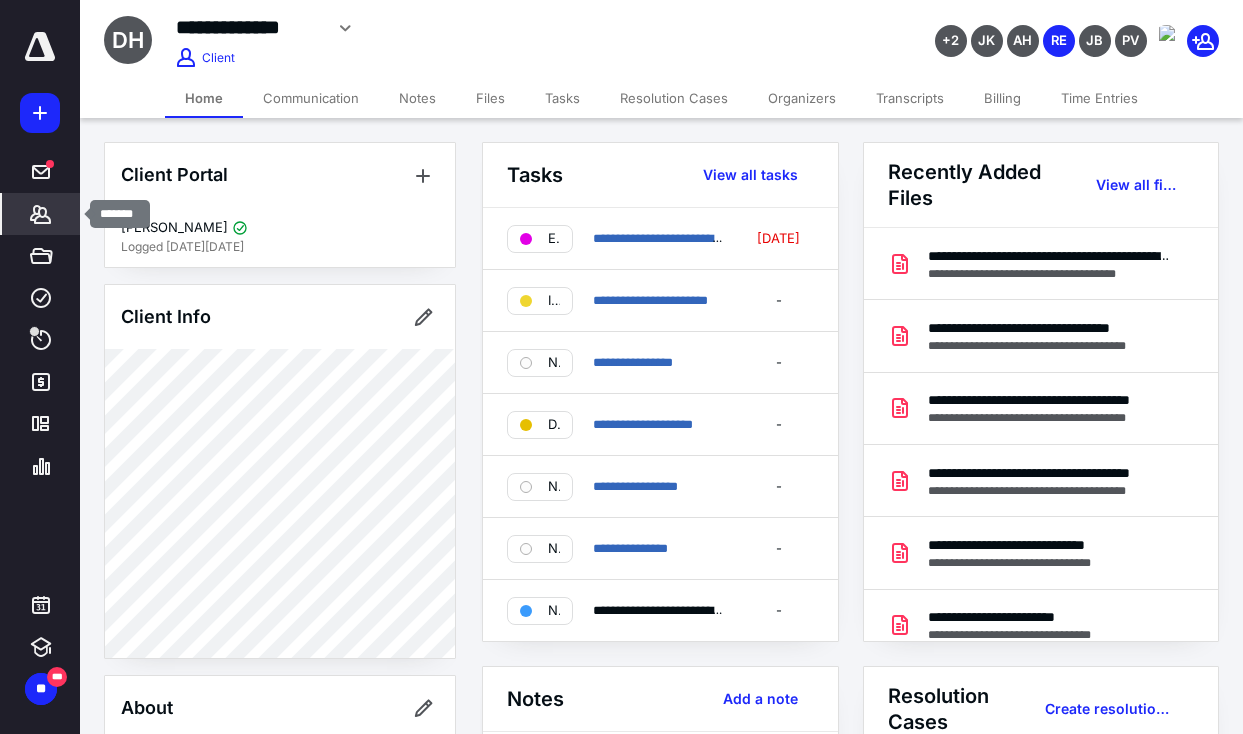 click on "*******" at bounding box center (41, 214) 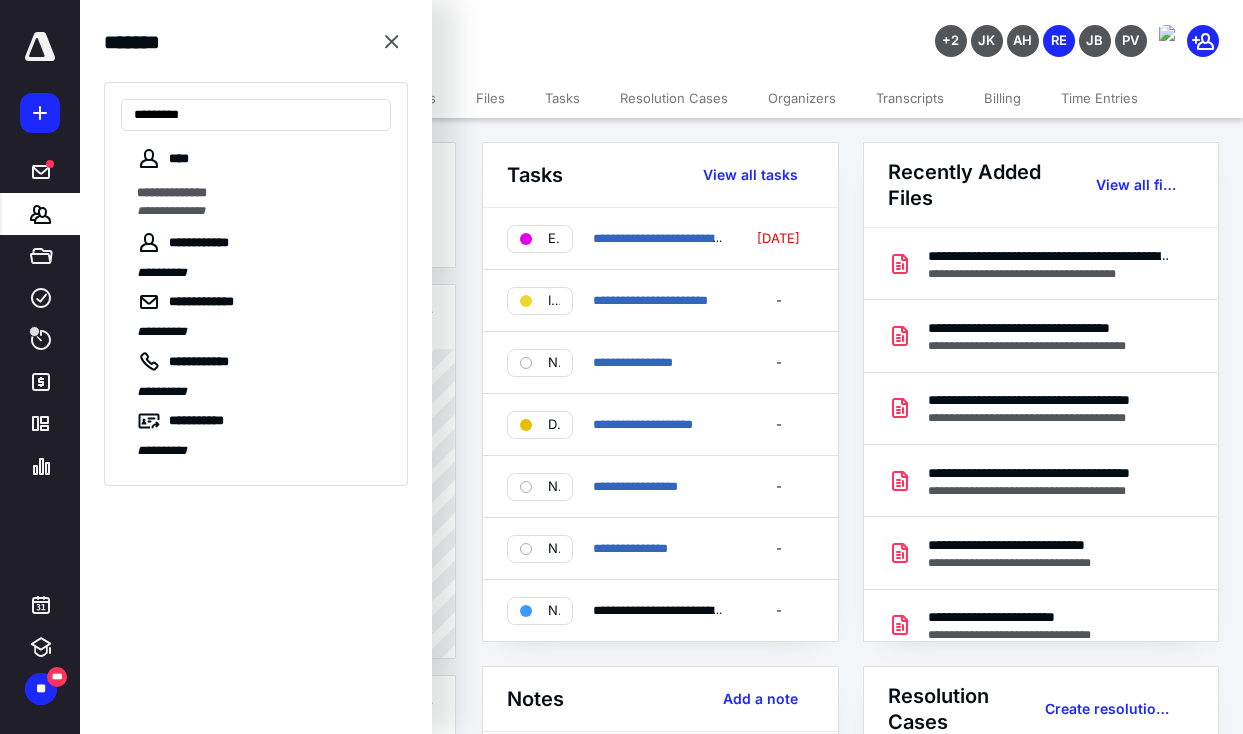 type on "*********" 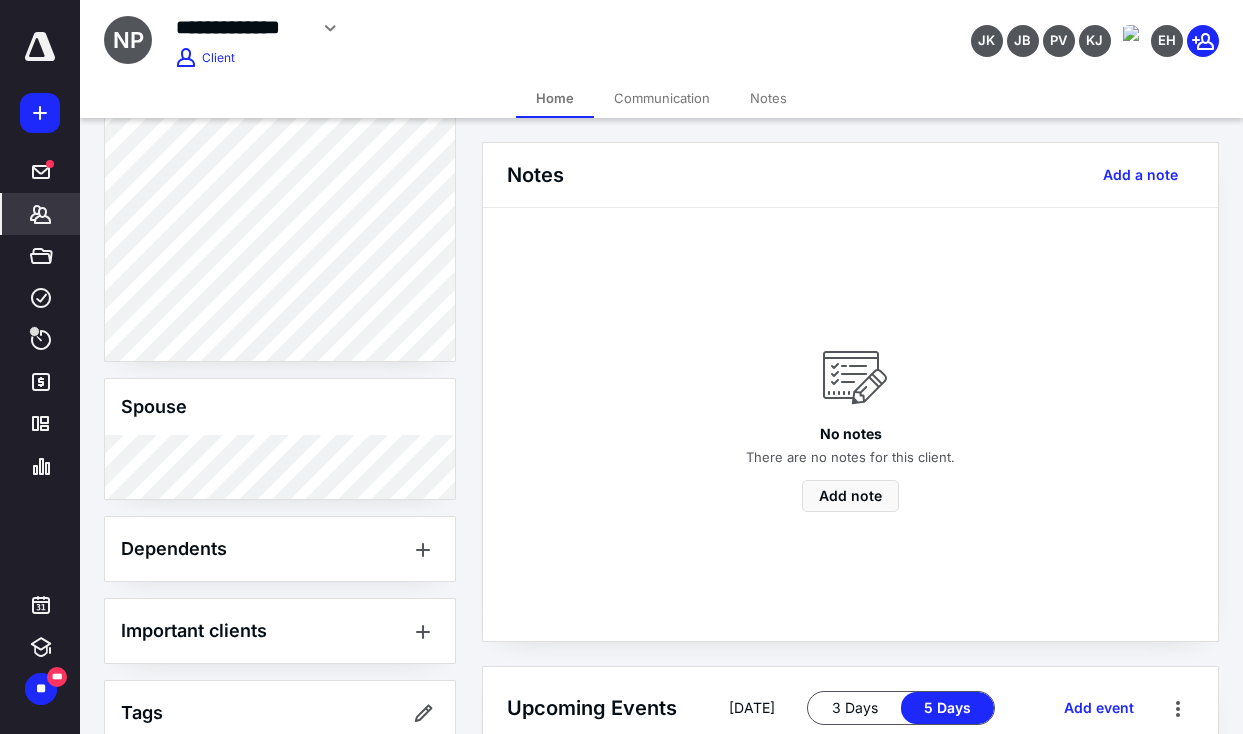 scroll, scrollTop: 375, scrollLeft: 0, axis: vertical 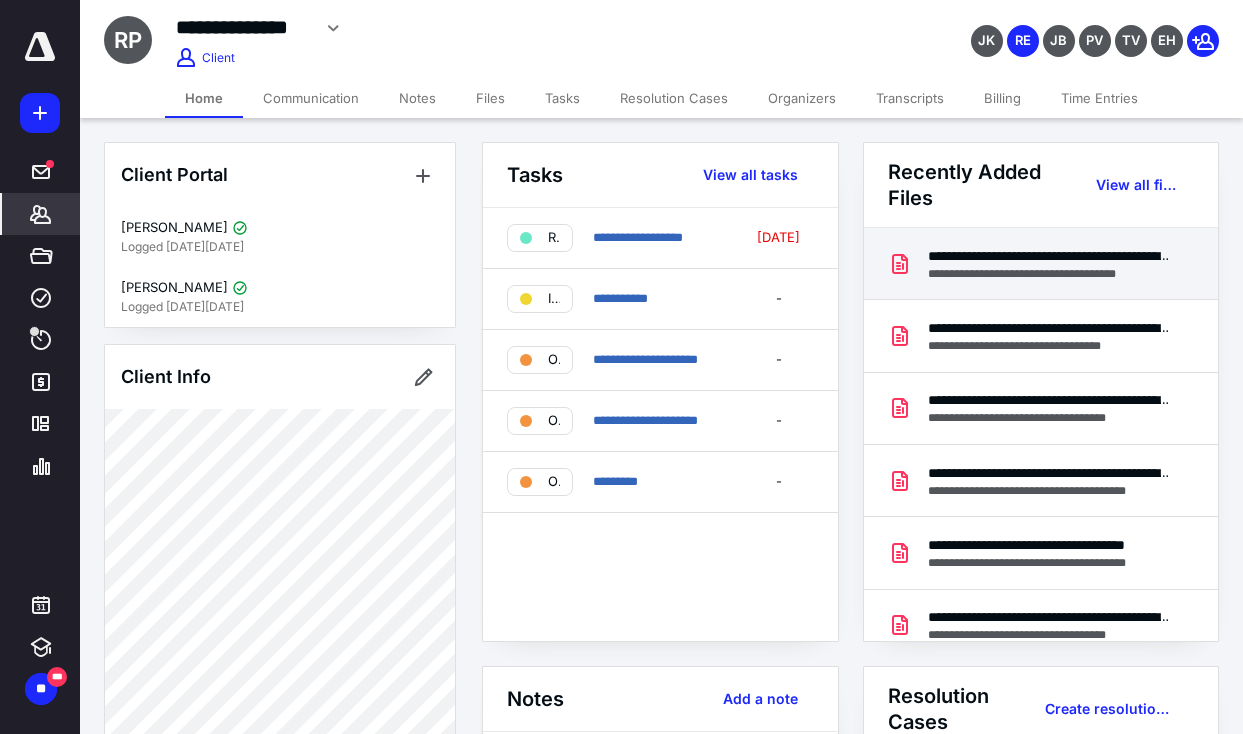 click on "**********" at bounding box center [1050, 274] 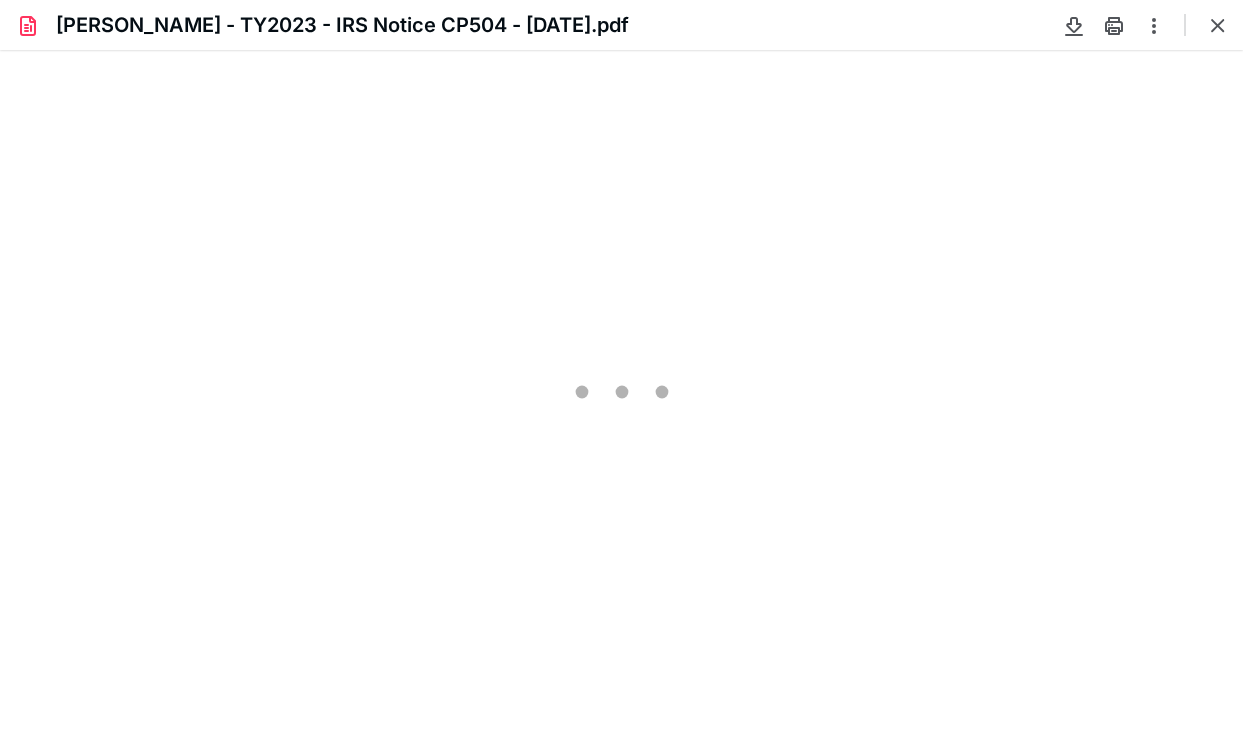 type on "81" 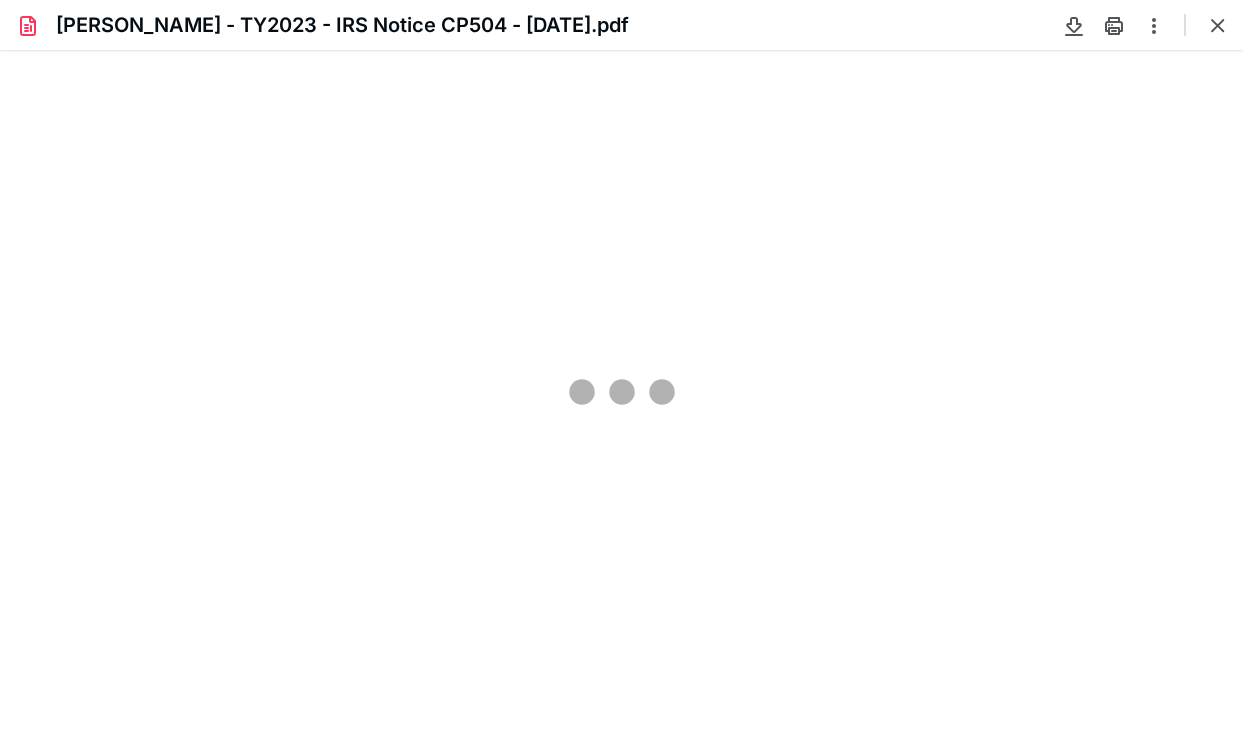 scroll, scrollTop: 0, scrollLeft: 0, axis: both 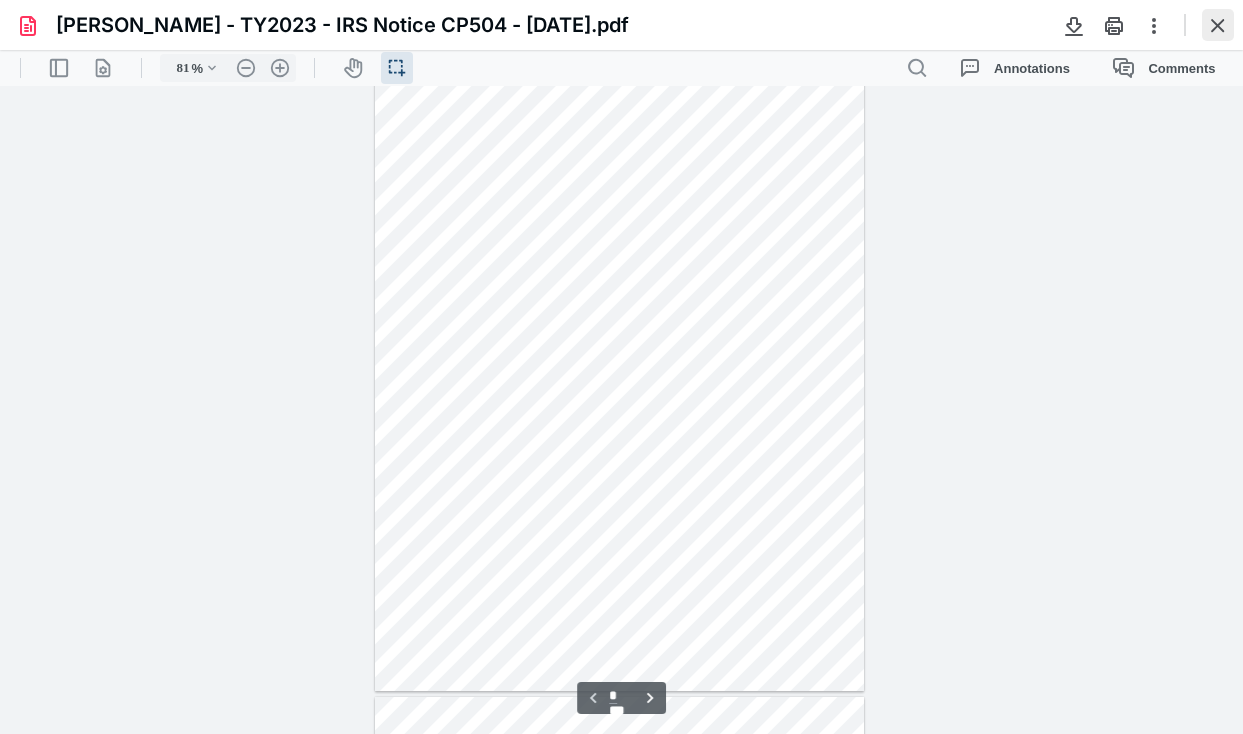click at bounding box center [1218, 25] 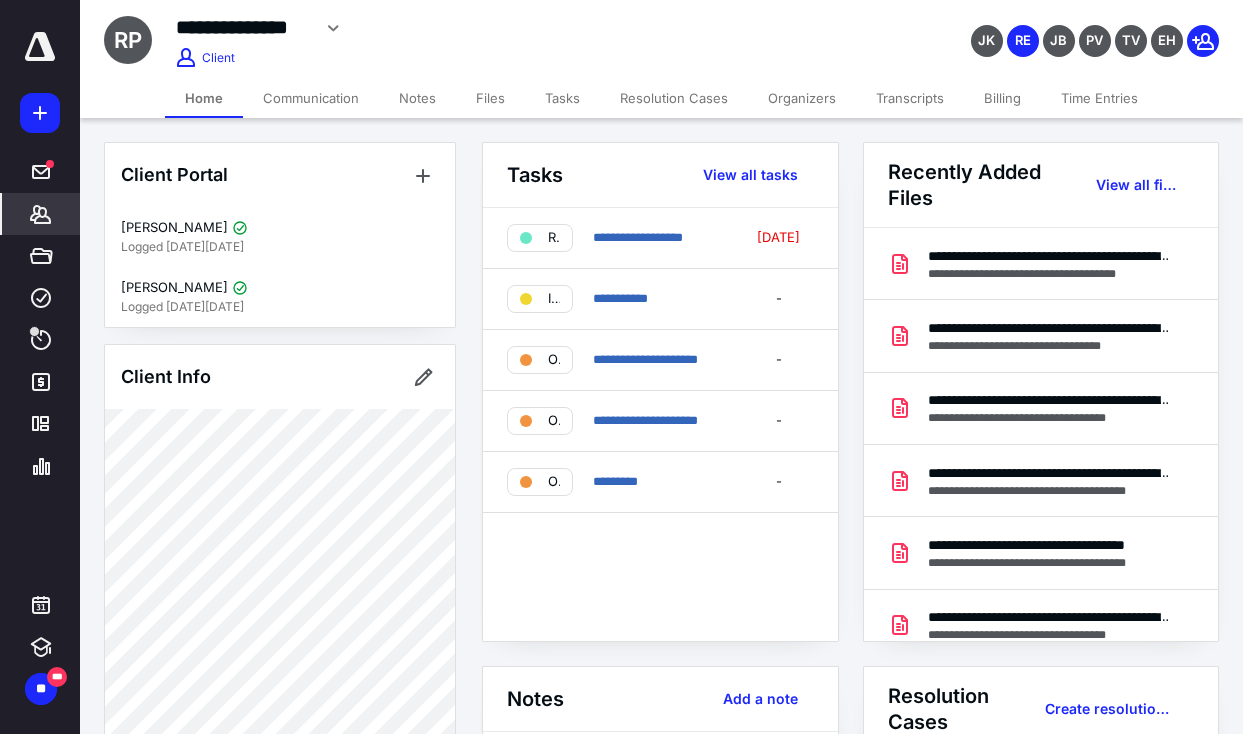 click 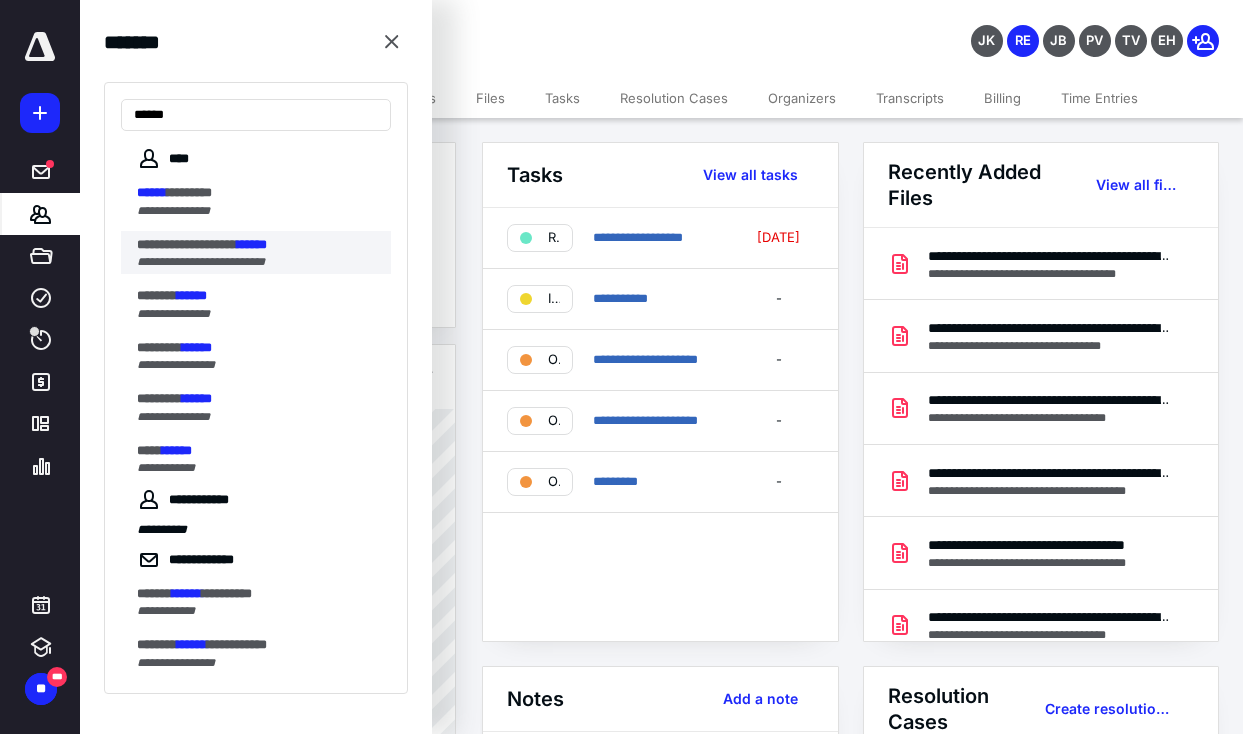 type on "******" 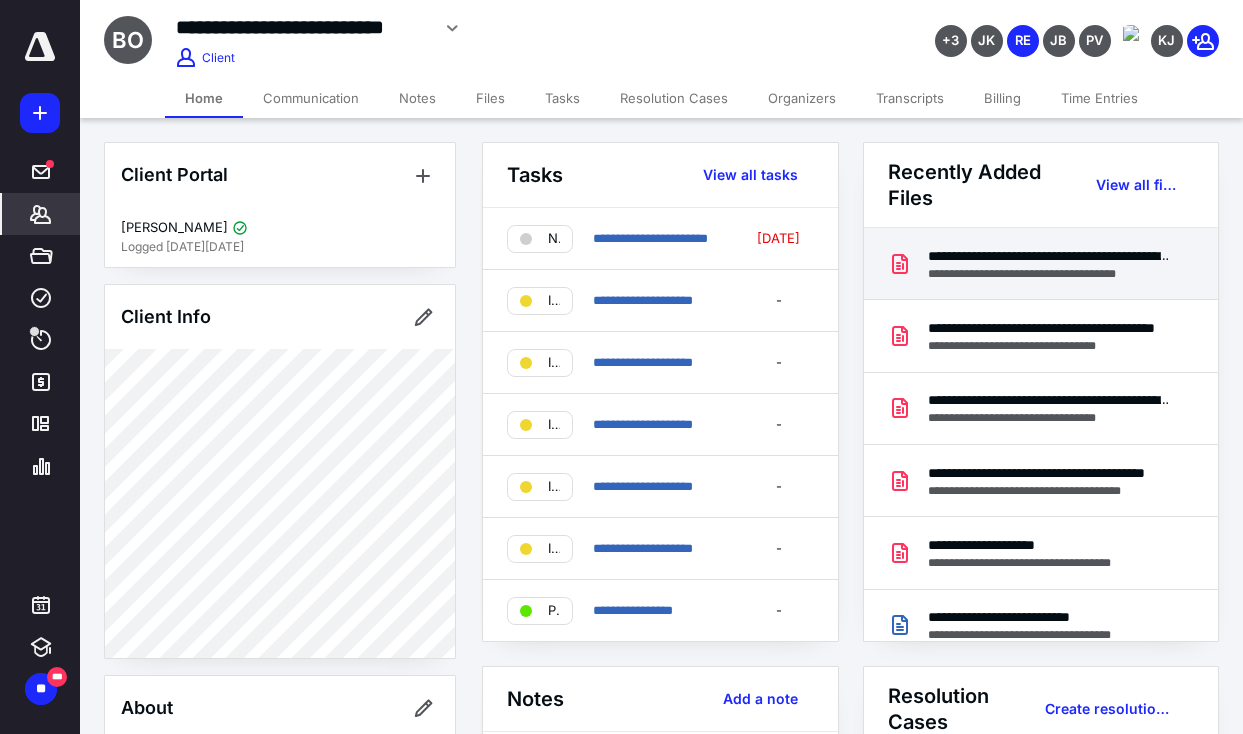 click on "**********" at bounding box center [1041, 264] 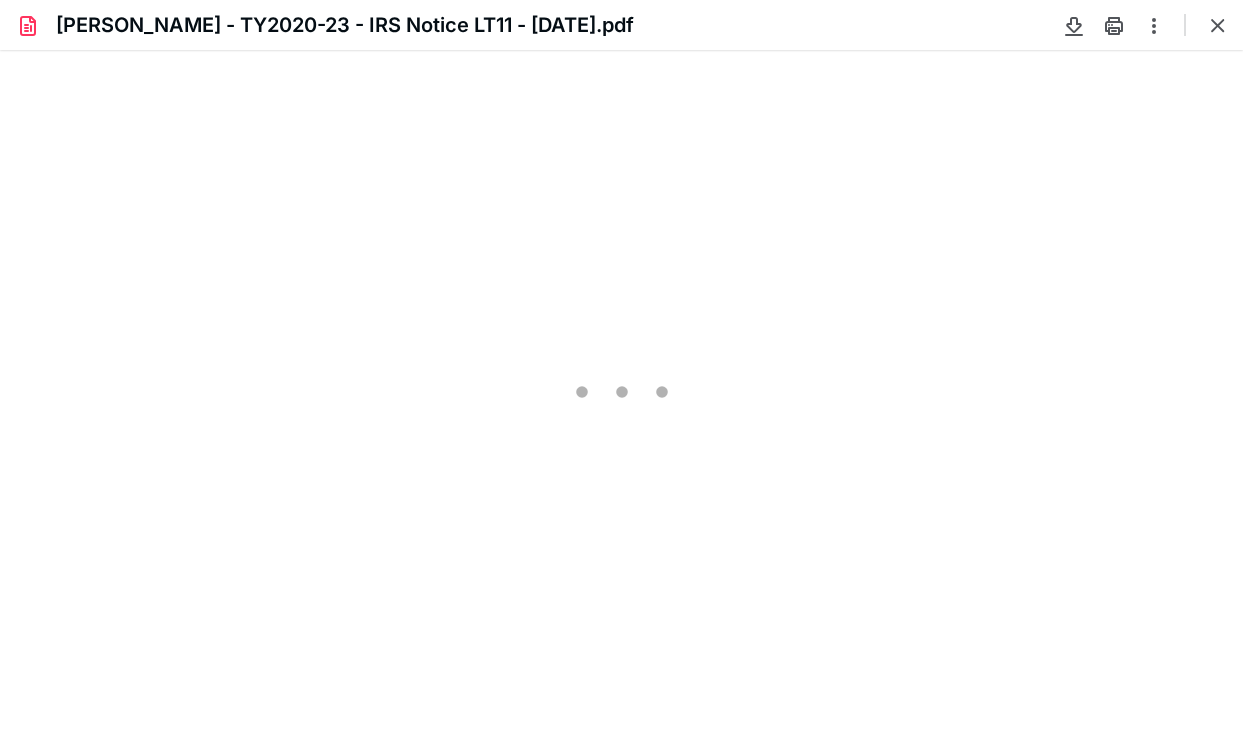 scroll, scrollTop: 0, scrollLeft: 0, axis: both 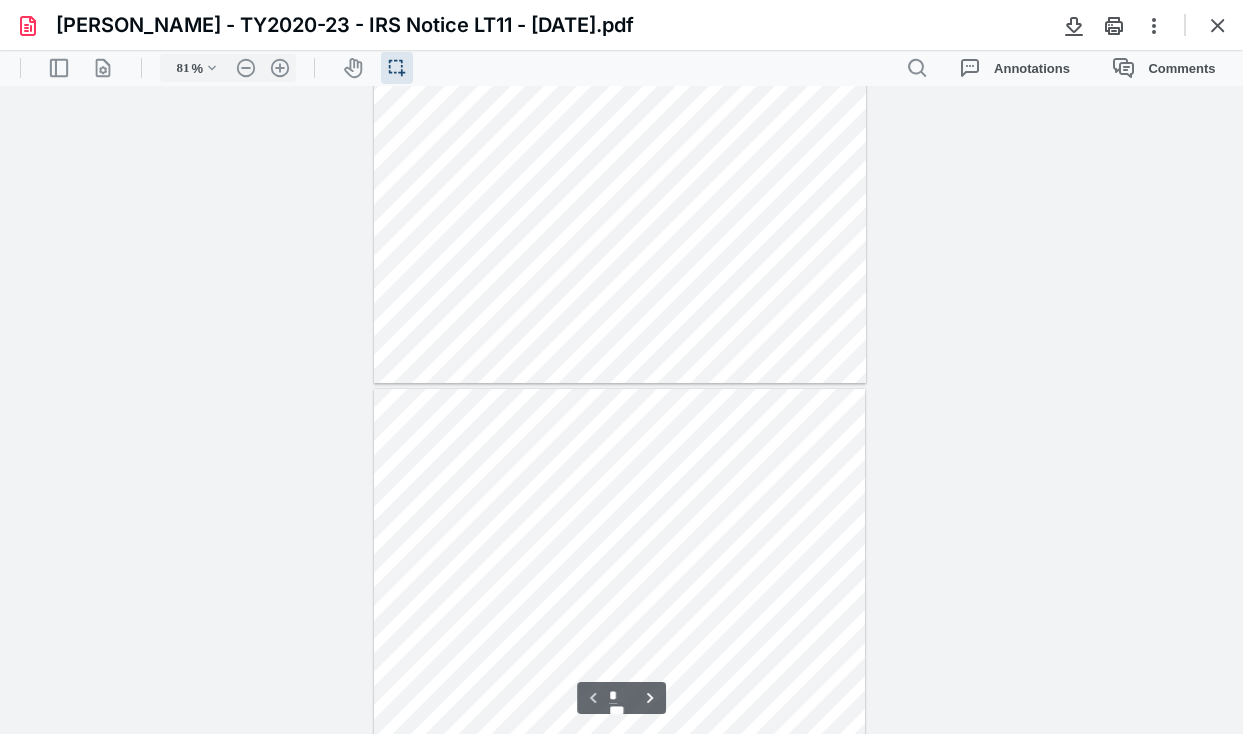 type on "*" 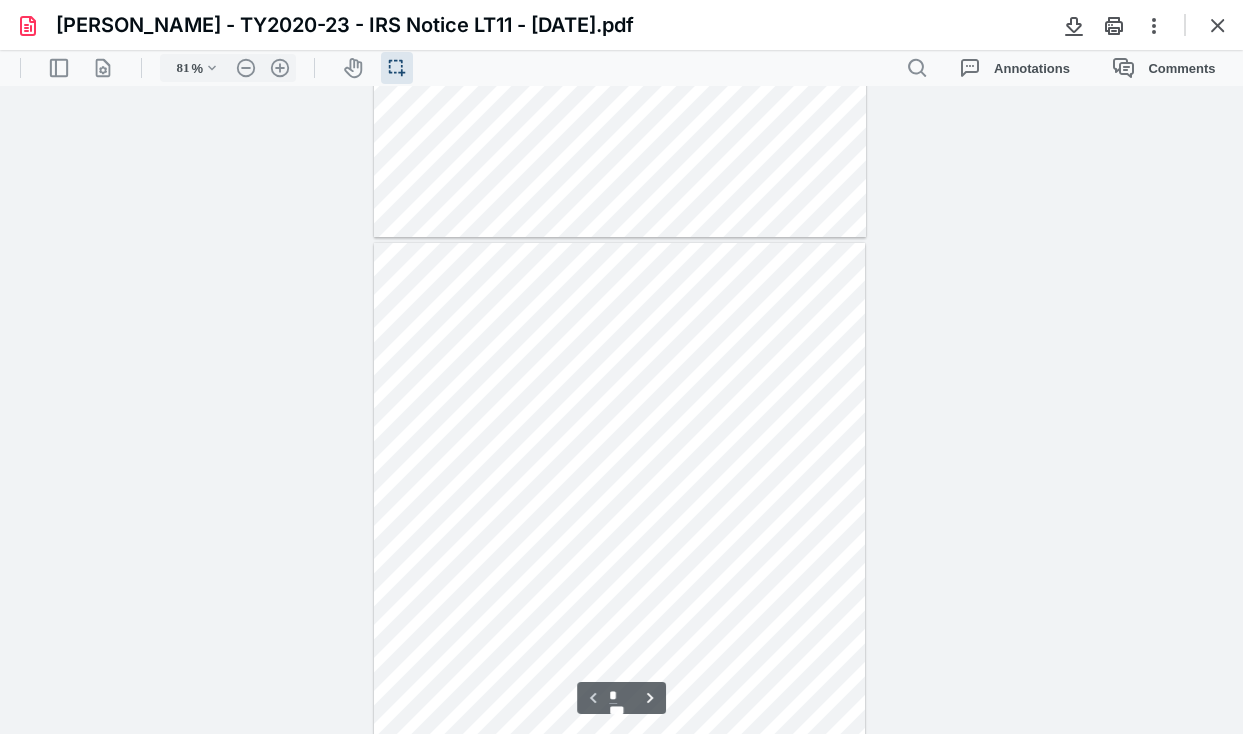 scroll, scrollTop: 683, scrollLeft: 0, axis: vertical 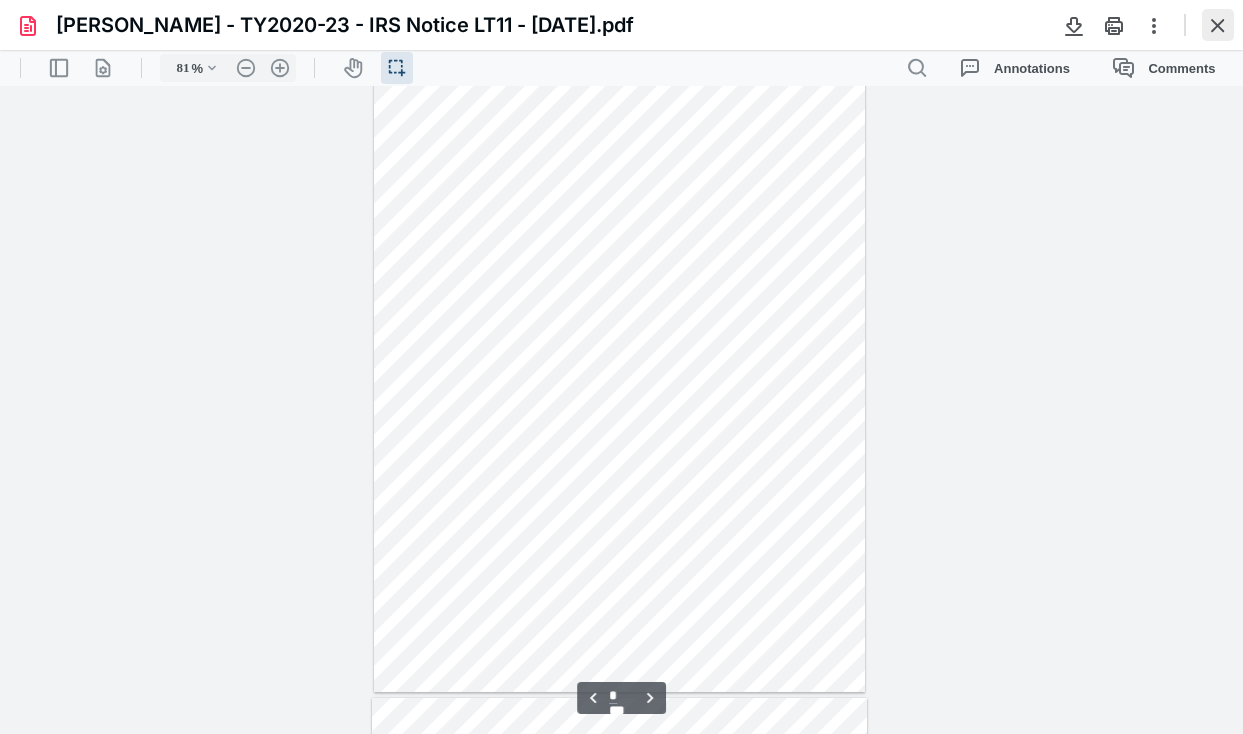 click at bounding box center [1218, 25] 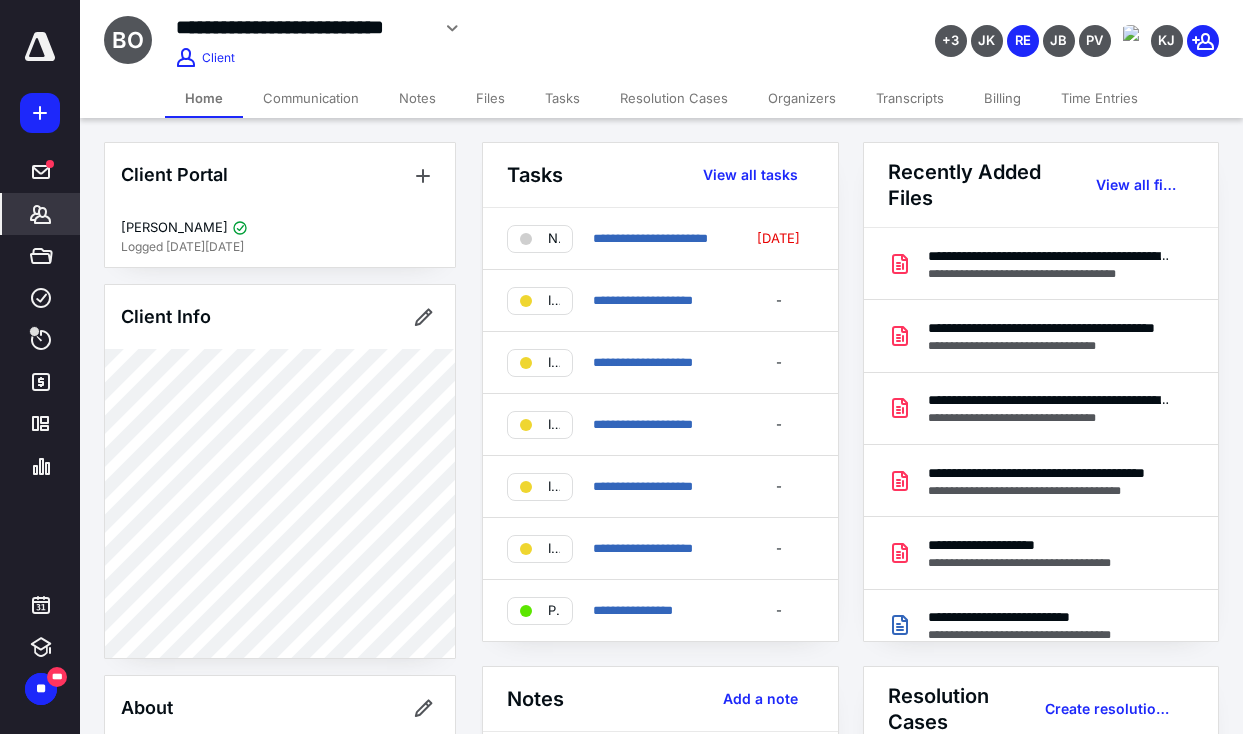 click on "Tasks" at bounding box center (562, 98) 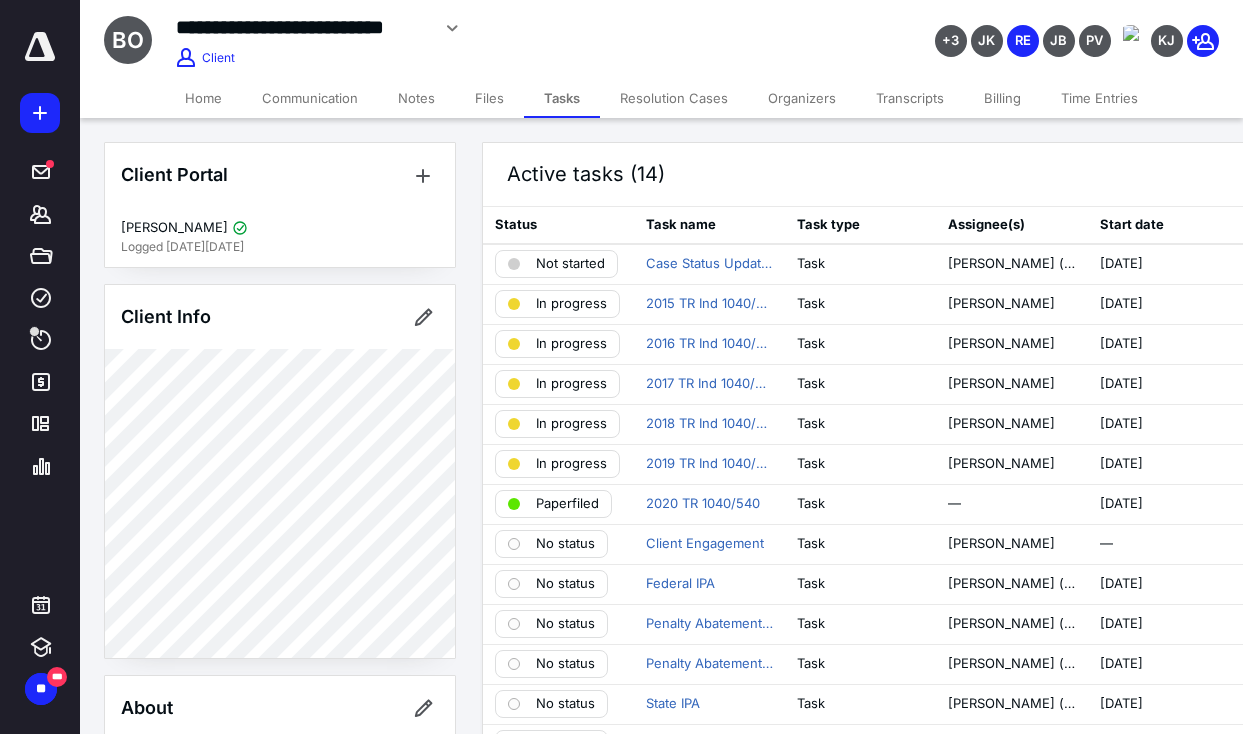 click on "Home" at bounding box center [203, 98] 